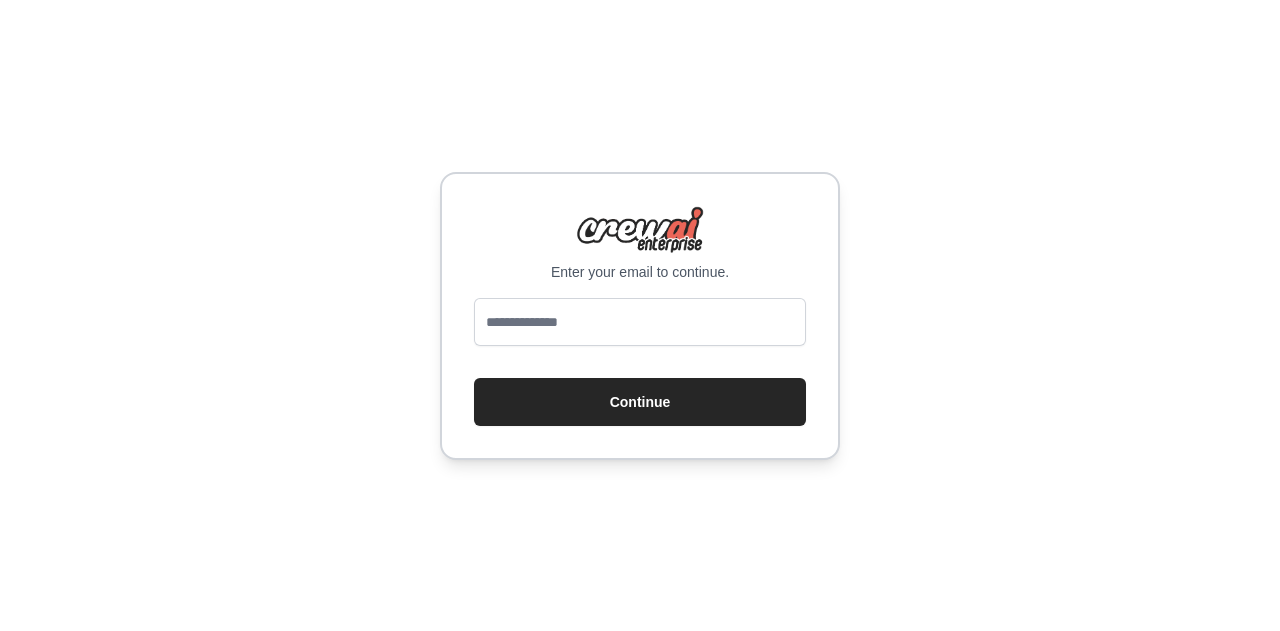 scroll, scrollTop: 0, scrollLeft: 0, axis: both 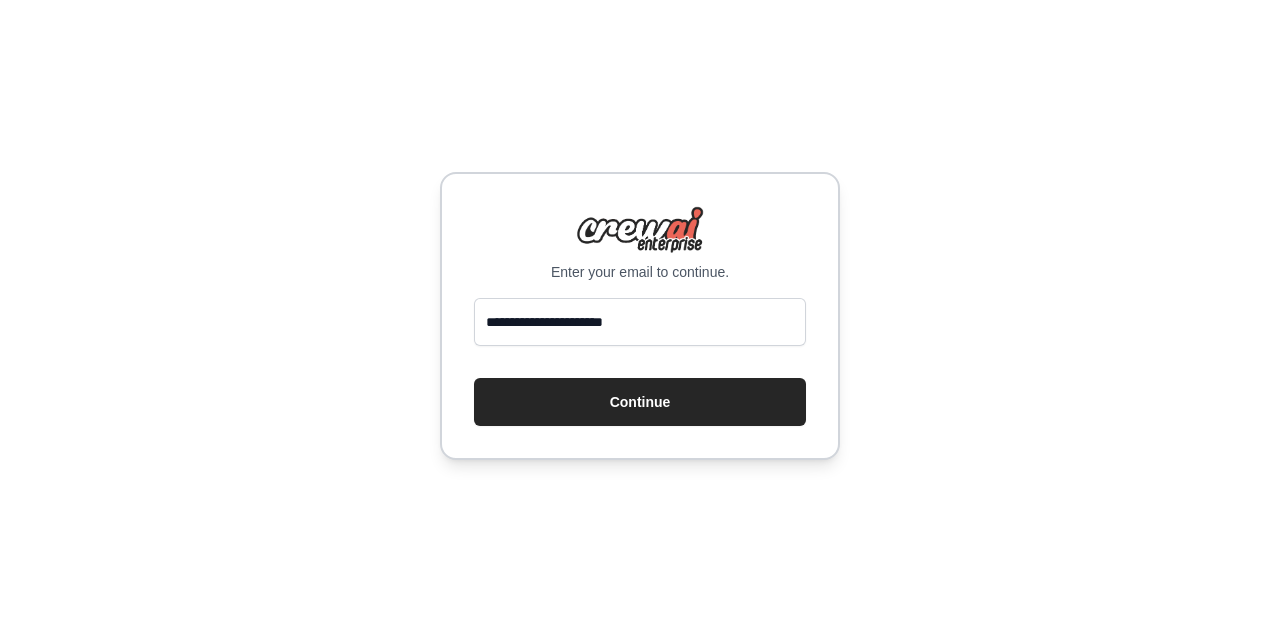 click on "Continue" at bounding box center [640, 402] 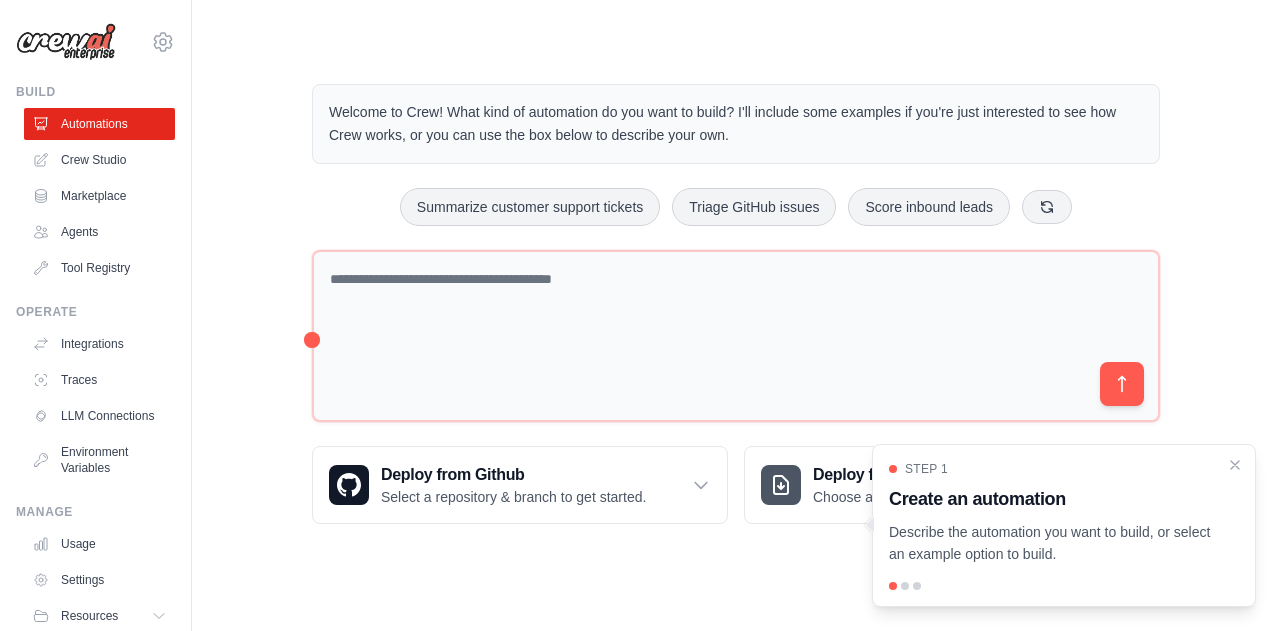 scroll, scrollTop: 0, scrollLeft: 0, axis: both 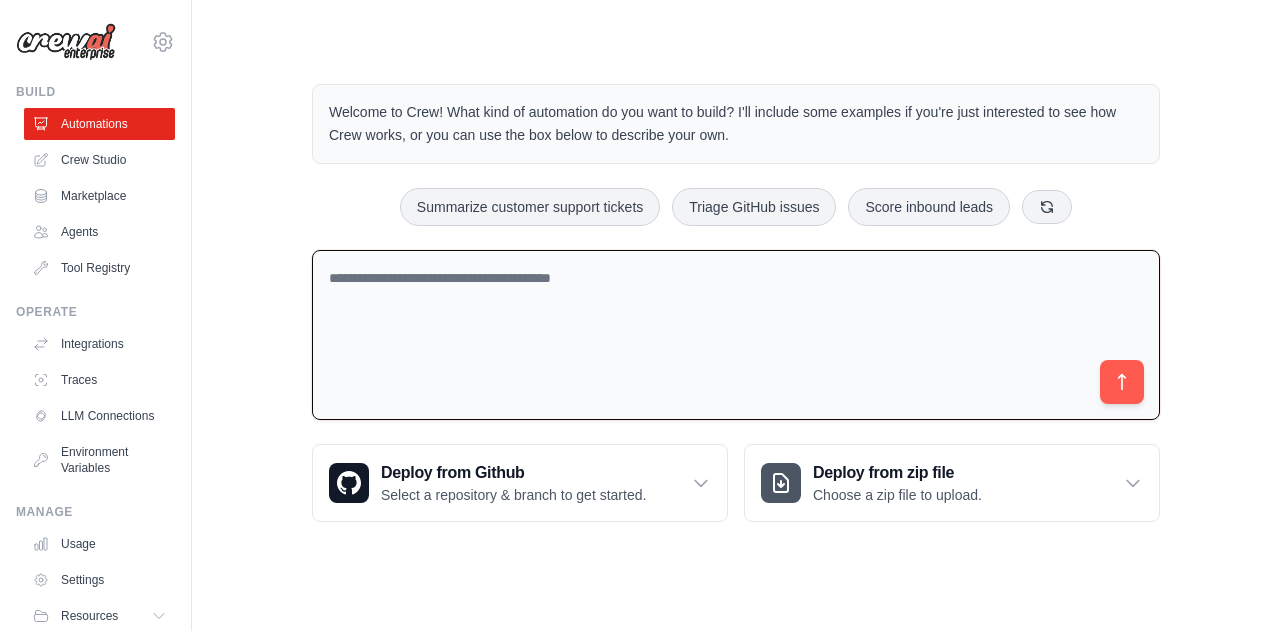 click at bounding box center (736, 335) 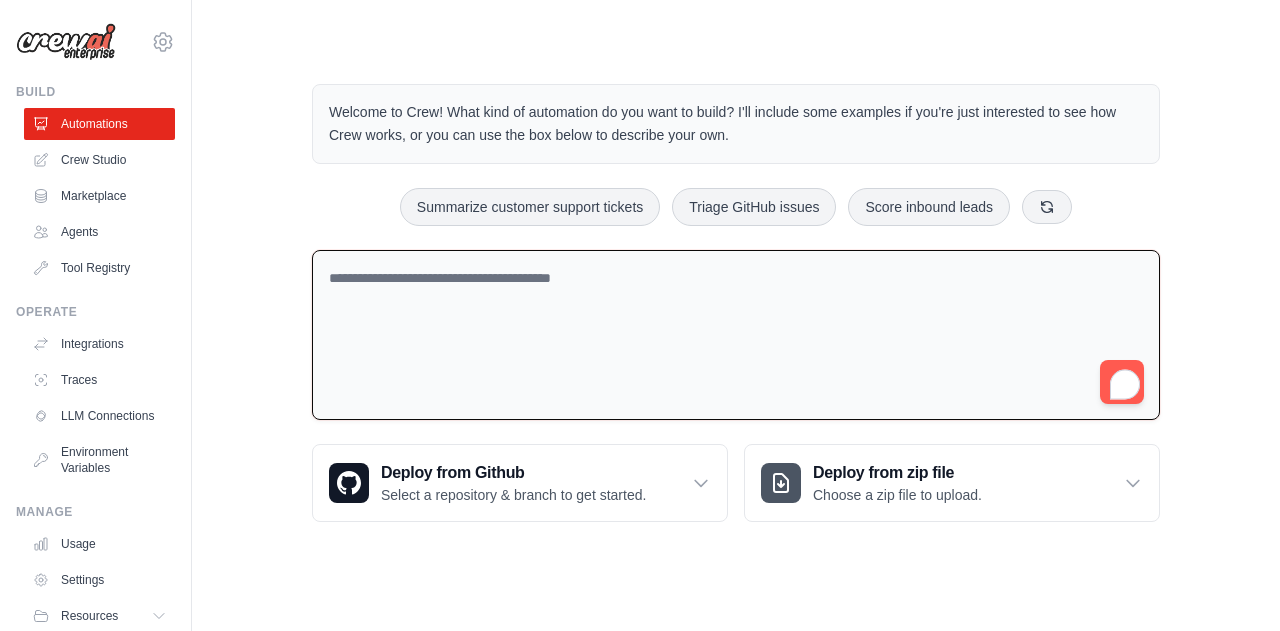 click at bounding box center [736, 335] 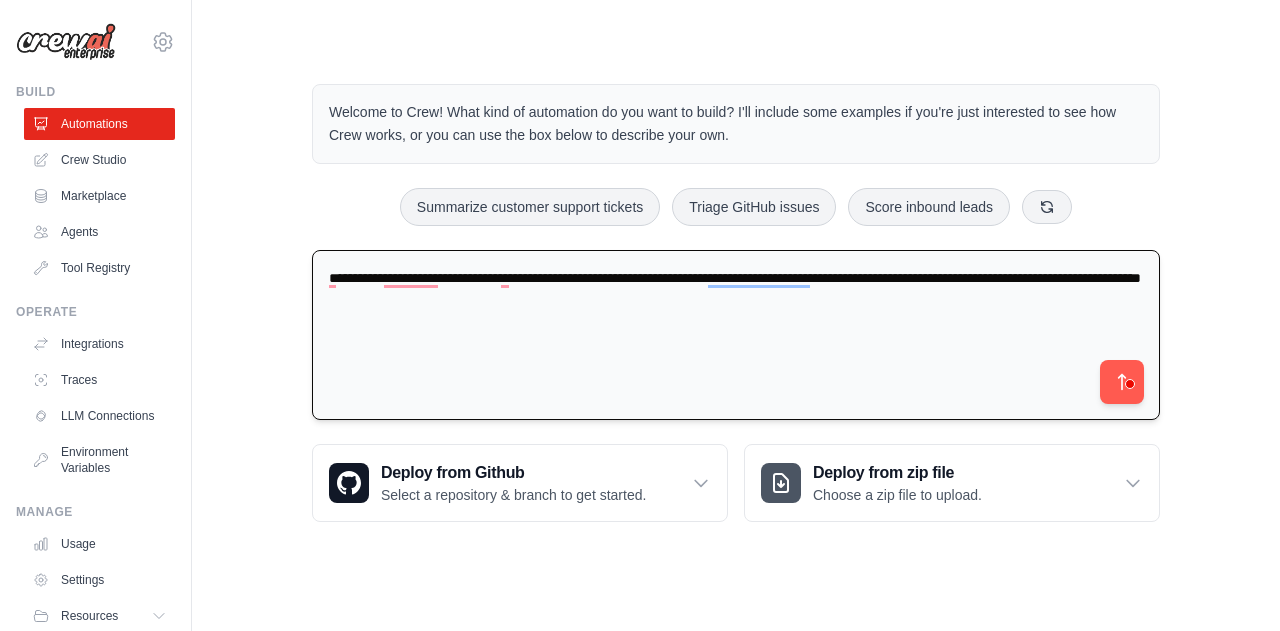 type on "**********" 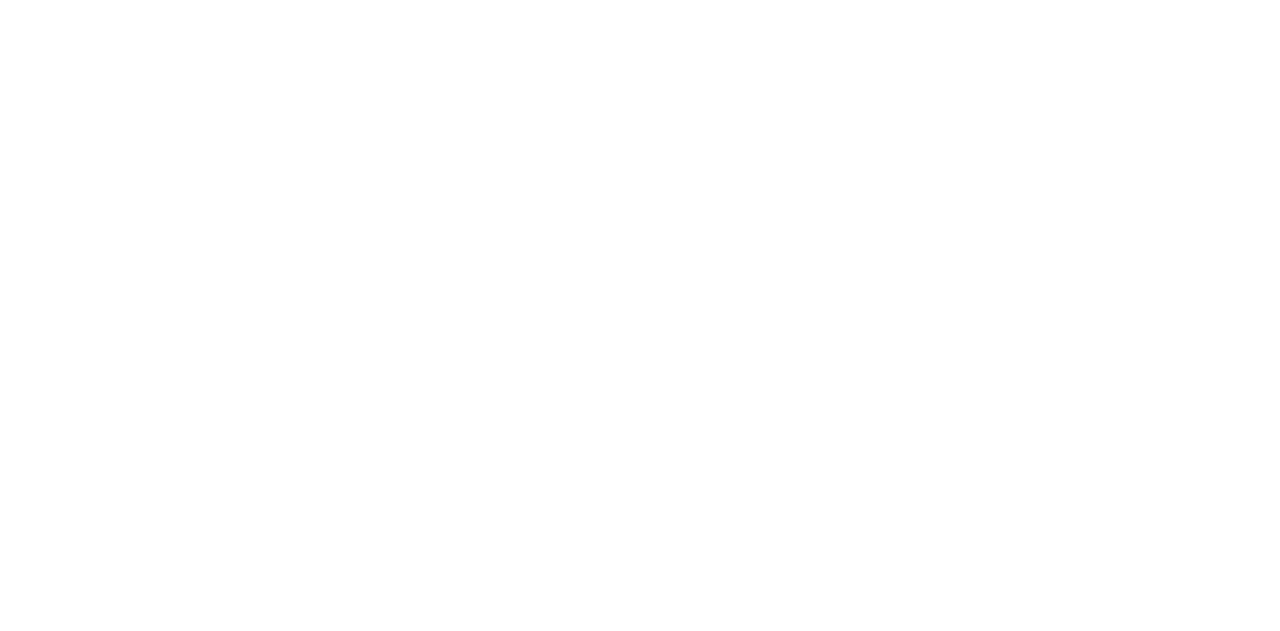 scroll, scrollTop: 0, scrollLeft: 0, axis: both 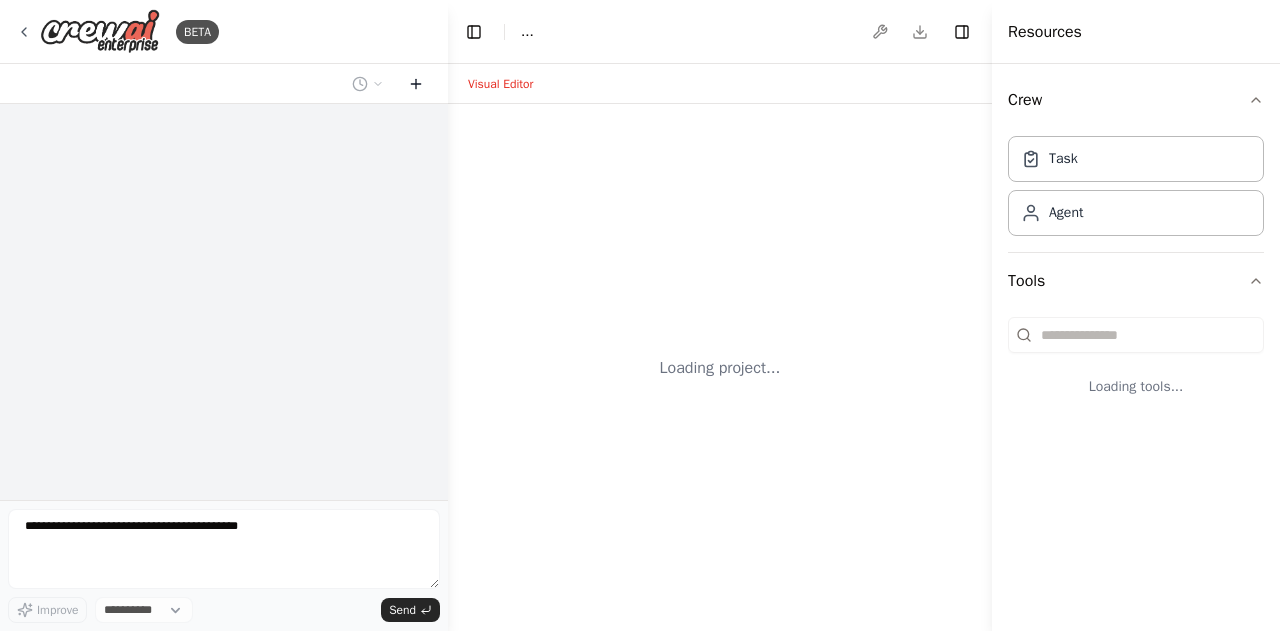 select on "****" 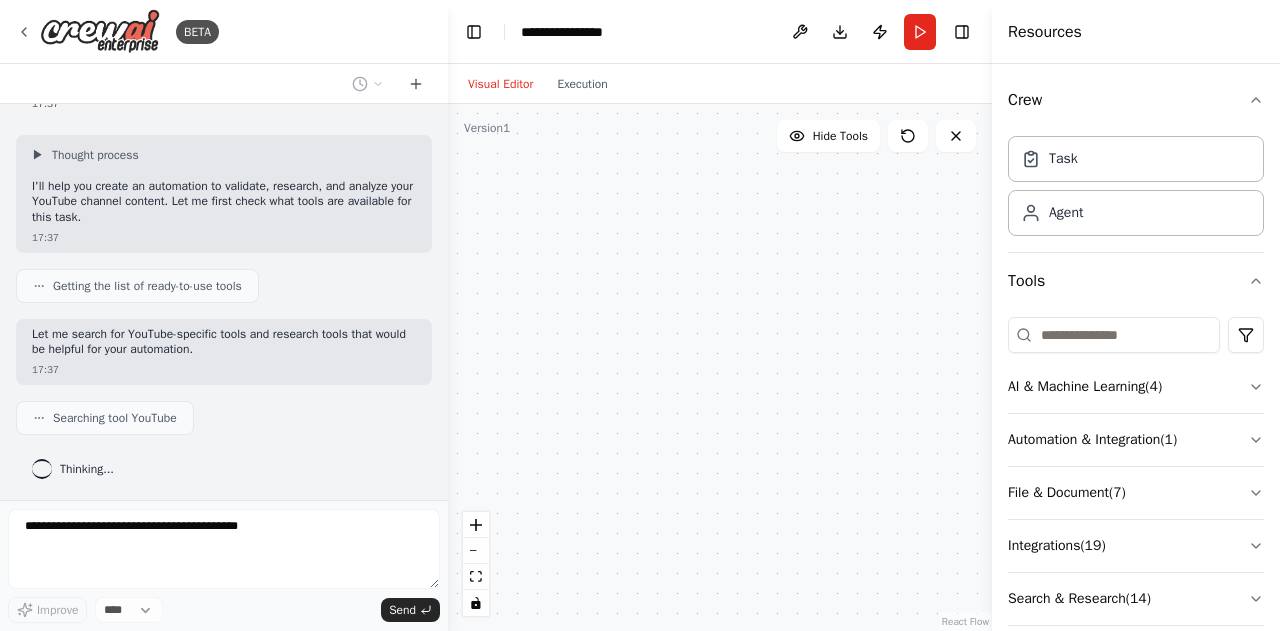 scroll, scrollTop: 132, scrollLeft: 0, axis: vertical 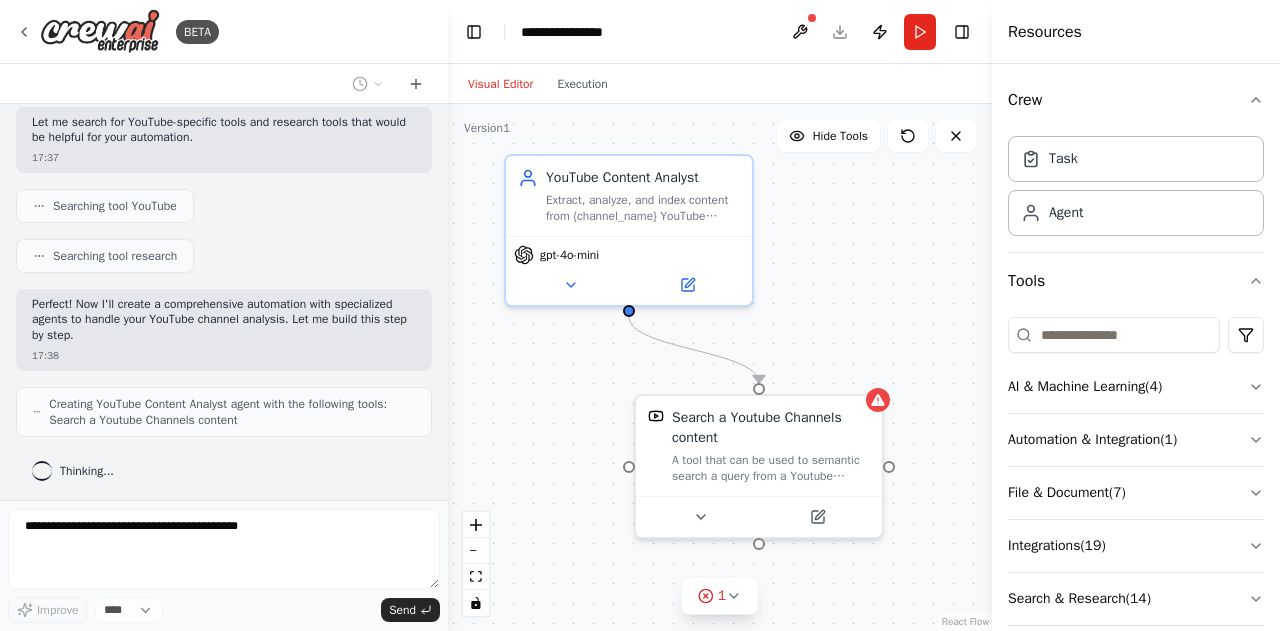 drag, startPoint x: 580, startPoint y: 391, endPoint x: 536, endPoint y: 341, distance: 66.6033 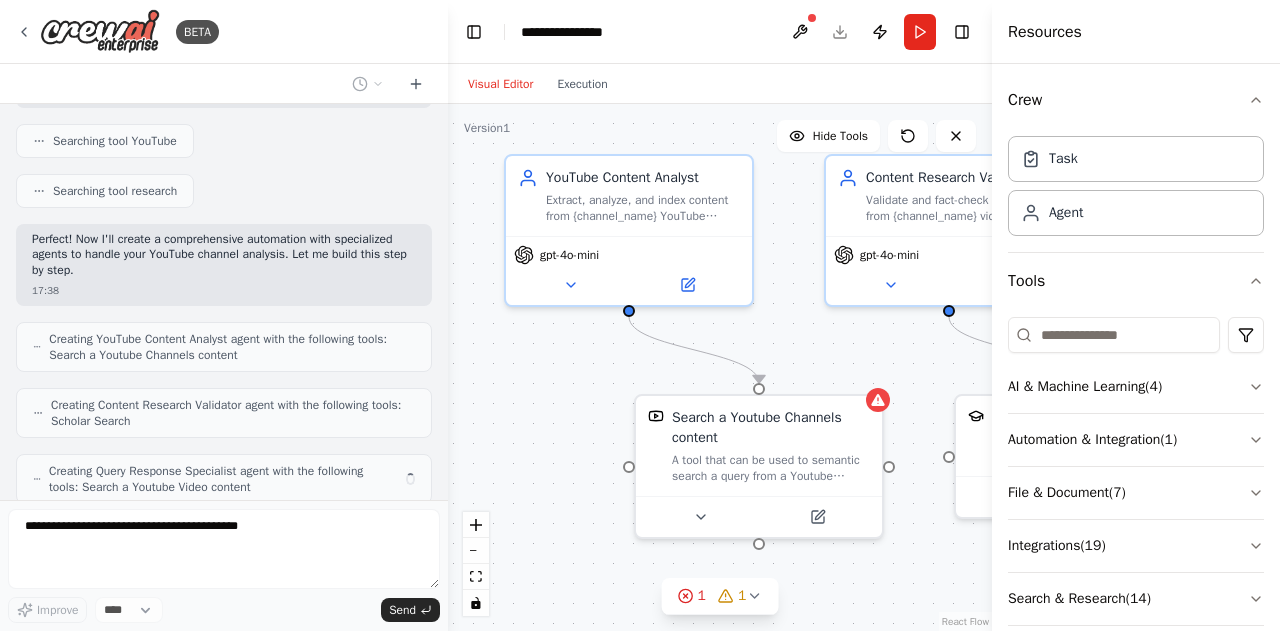 scroll, scrollTop: 426, scrollLeft: 0, axis: vertical 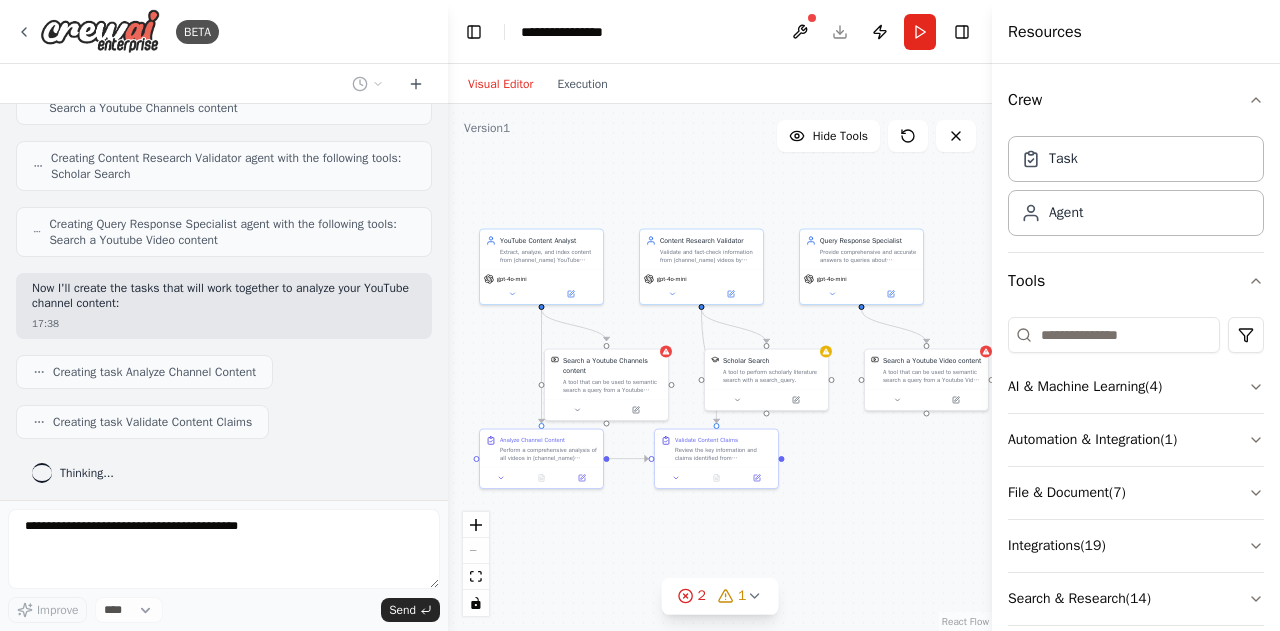 drag, startPoint x: 609, startPoint y: 403, endPoint x: 526, endPoint y: 344, distance: 101.8332 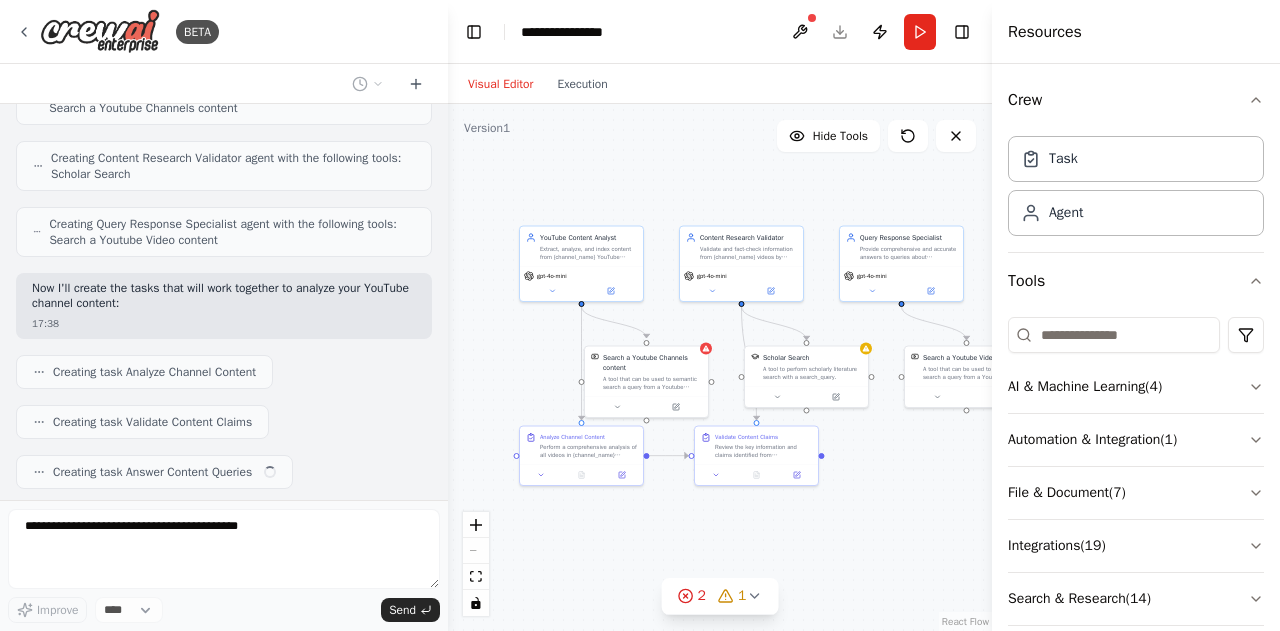 scroll, scrollTop: 656, scrollLeft: 0, axis: vertical 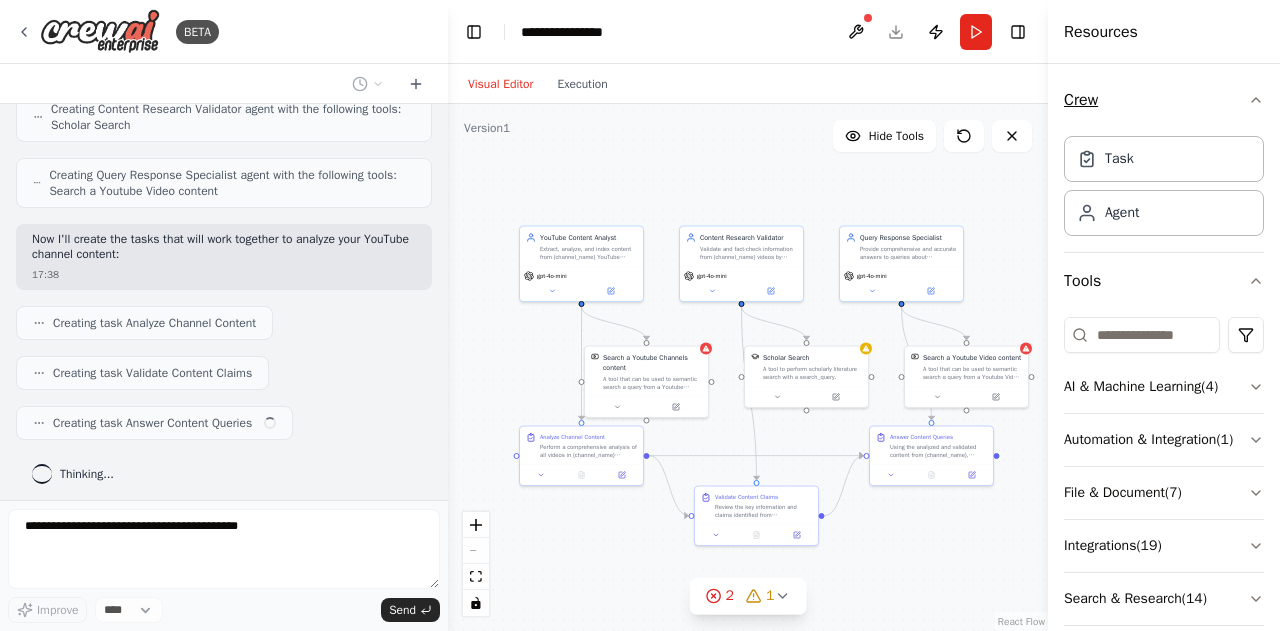 drag, startPoint x: 993, startPoint y: 124, endPoint x: 1196, endPoint y: 117, distance: 203.12065 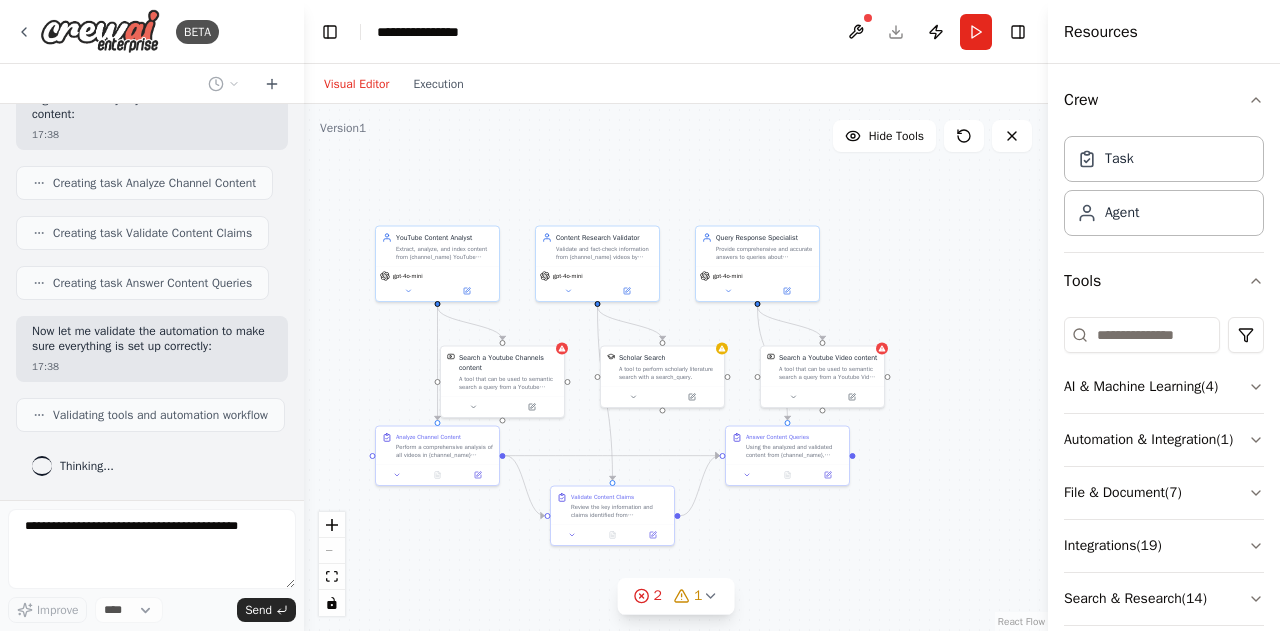 drag, startPoint x: 446, startPoint y: 224, endPoint x: 304, endPoint y: 253, distance: 144.93102 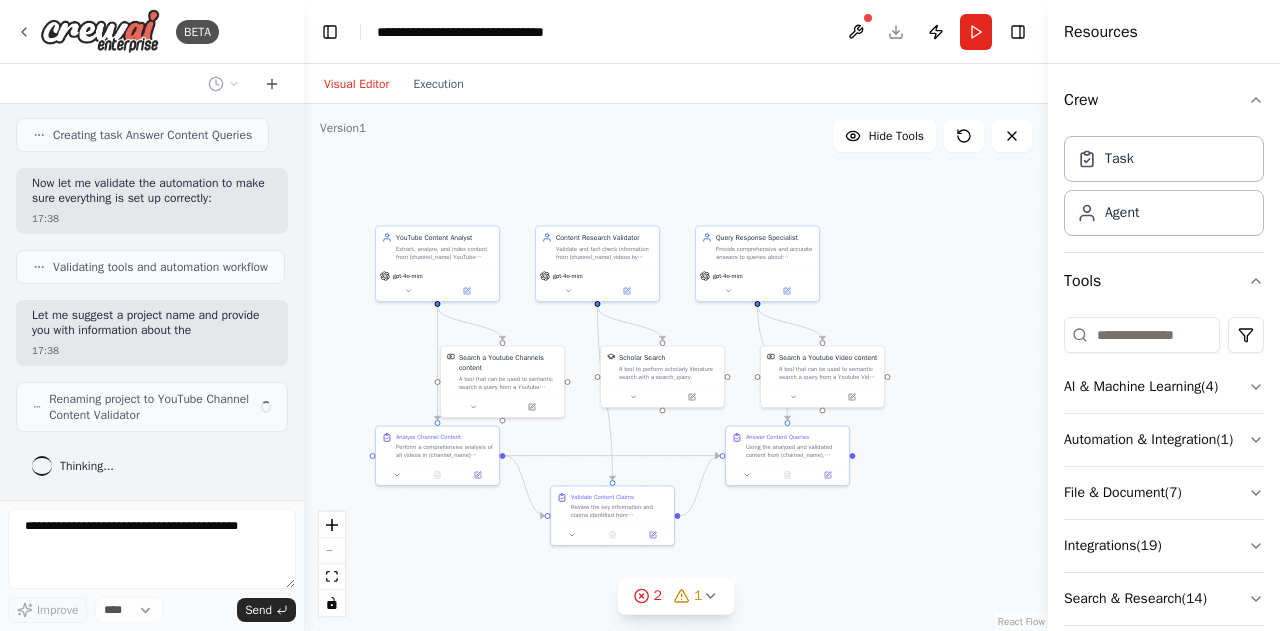 scroll, scrollTop: 1140, scrollLeft: 0, axis: vertical 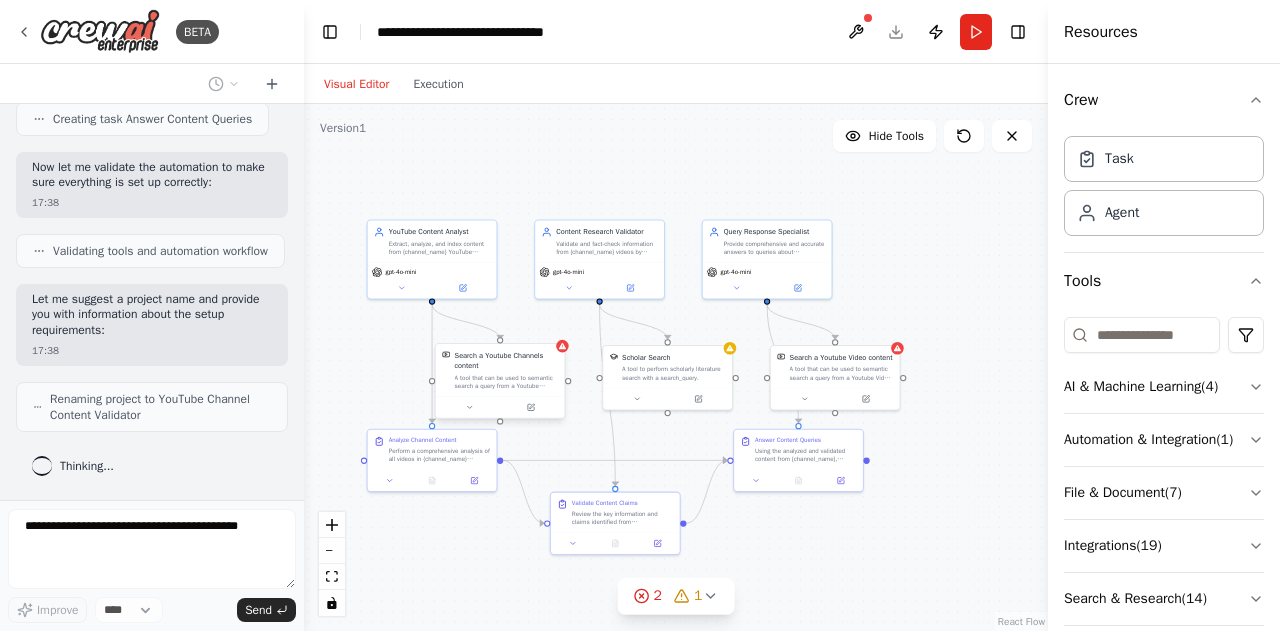 click on "Search a Youtube Channels content" at bounding box center (507, 360) 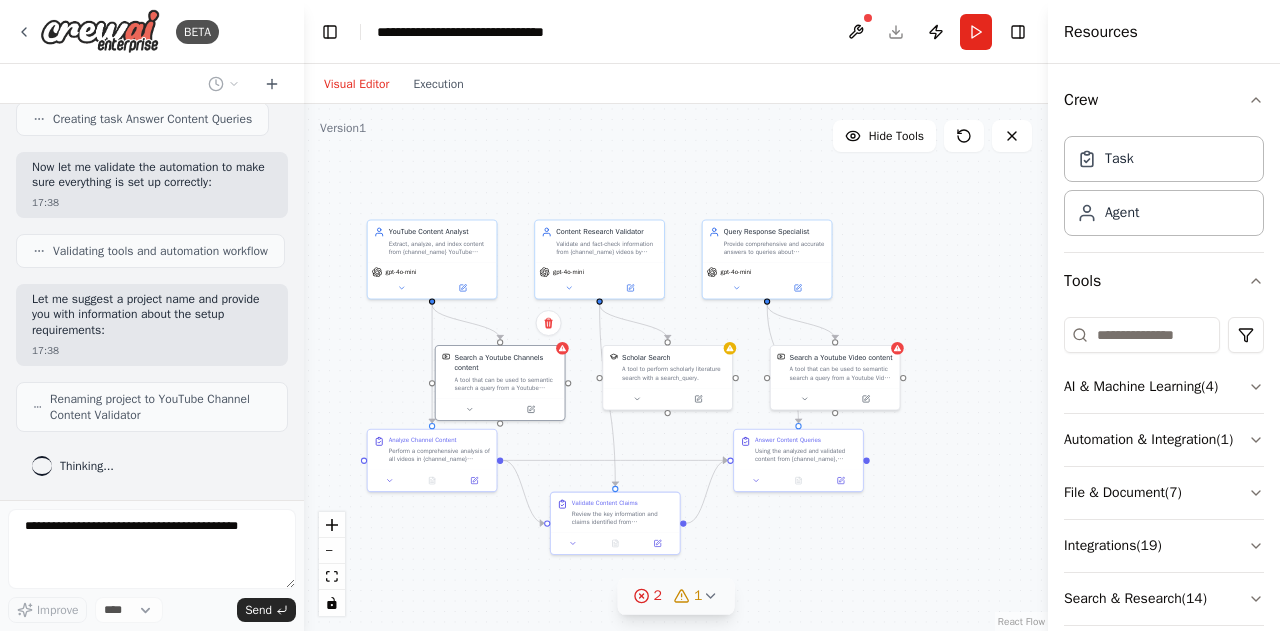 click 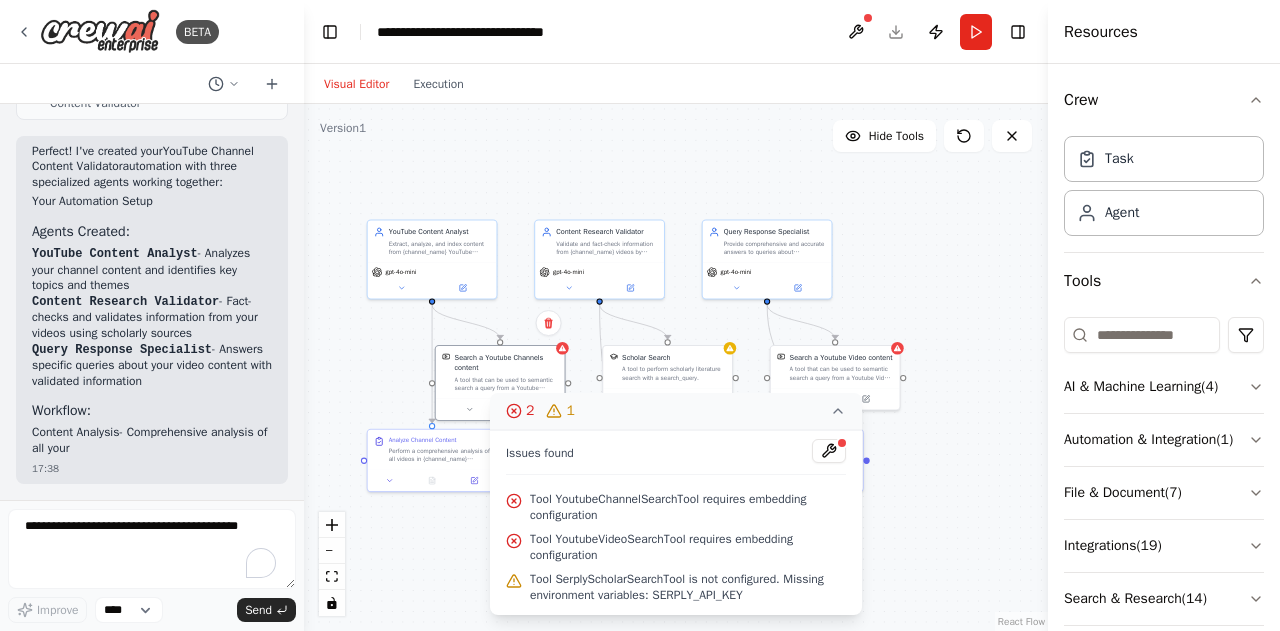click 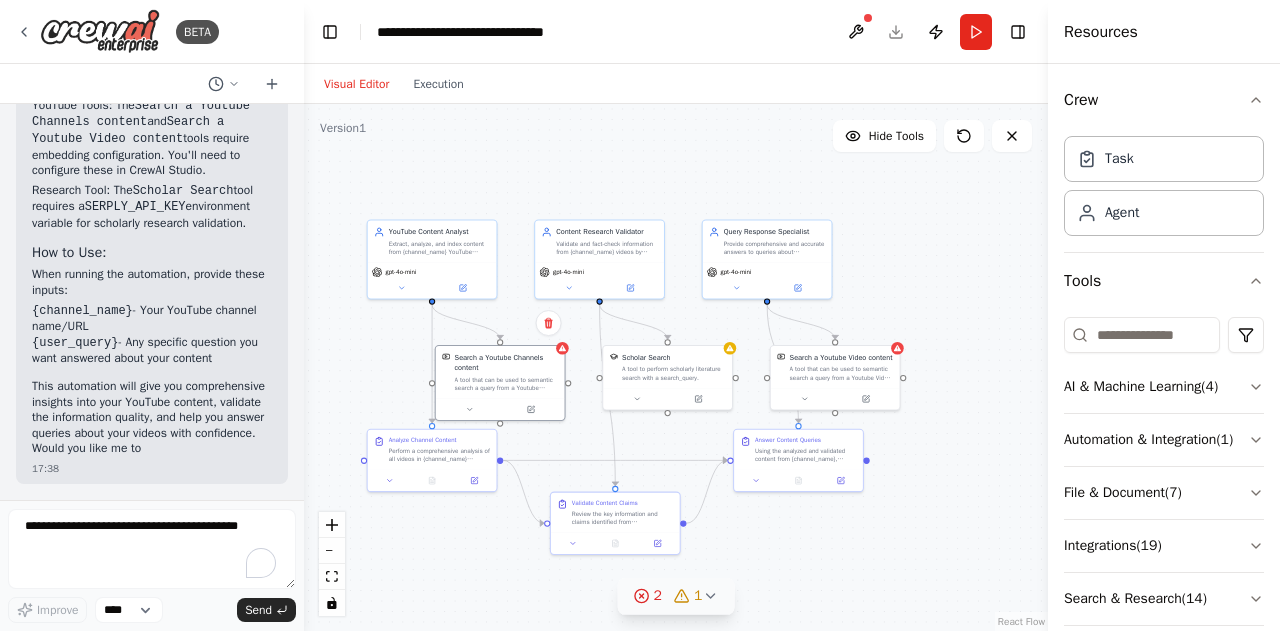 scroll, scrollTop: 2000, scrollLeft: 0, axis: vertical 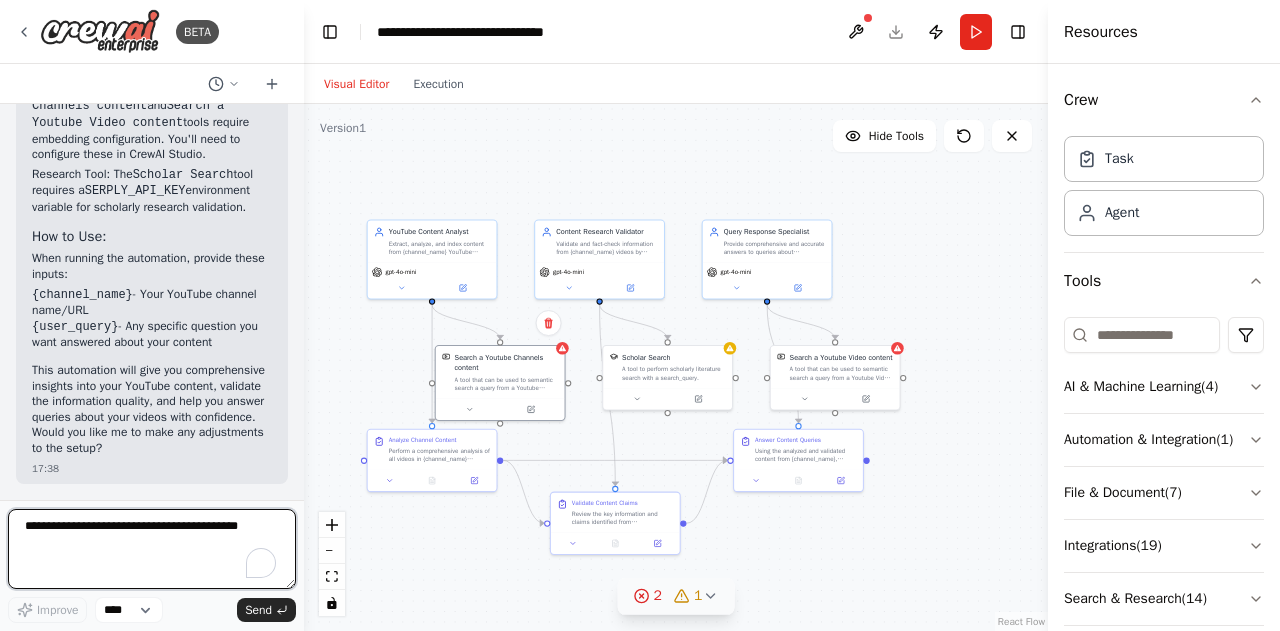 click at bounding box center [152, 549] 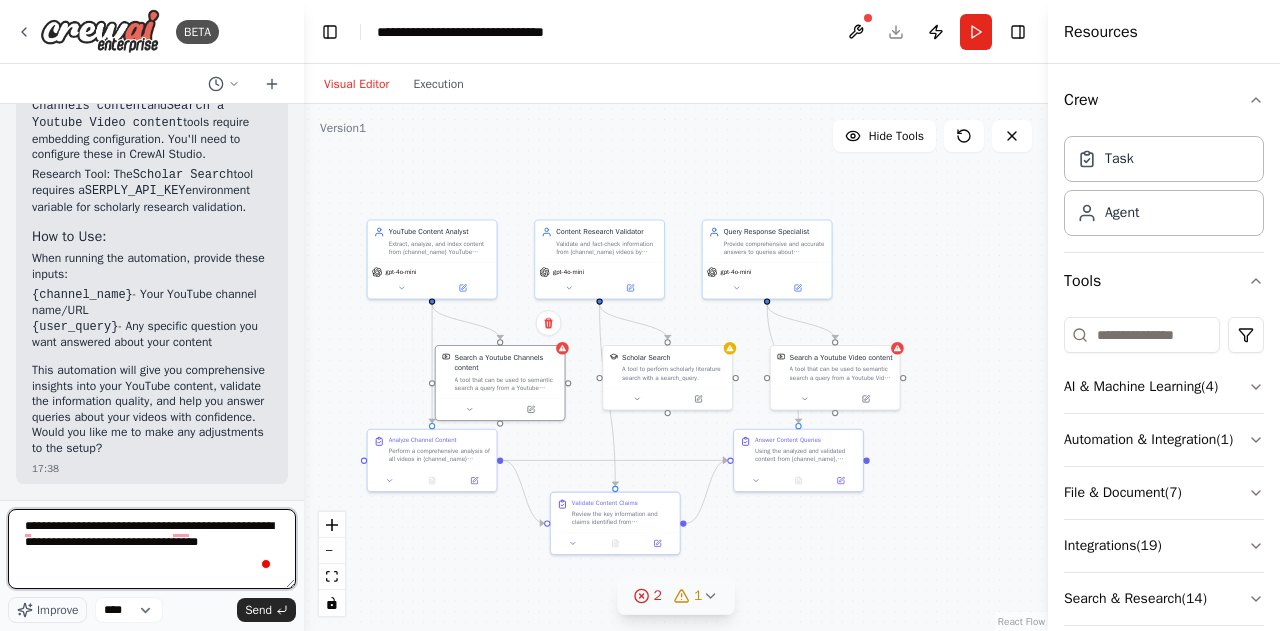 type on "**********" 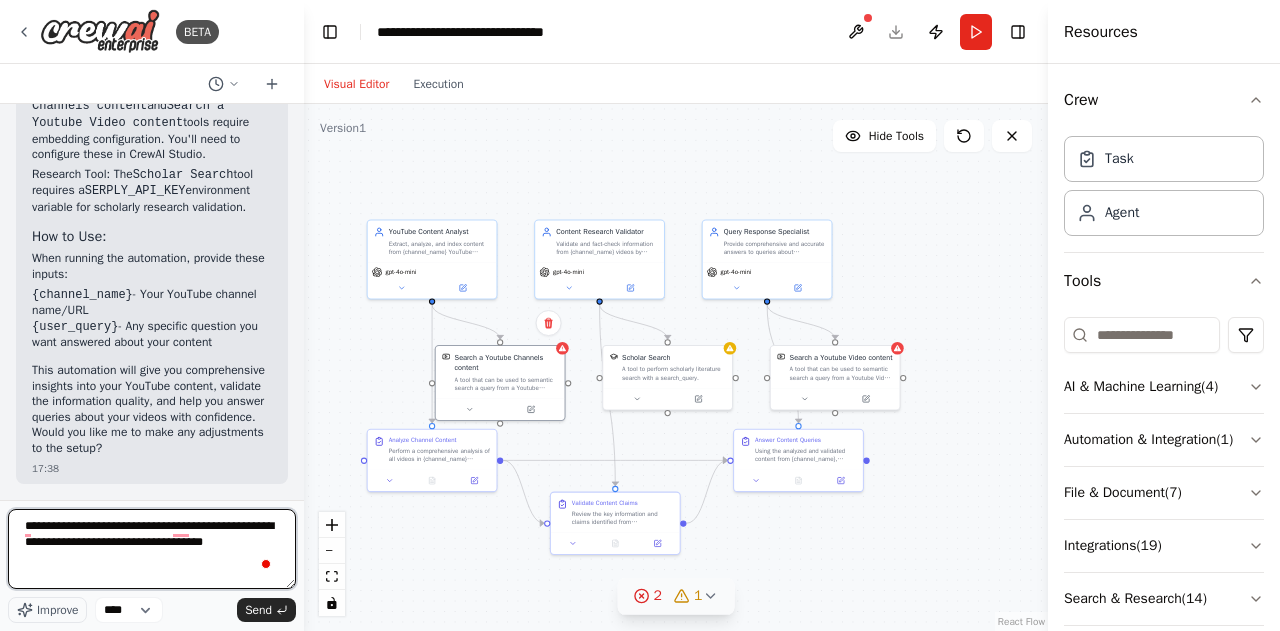 type 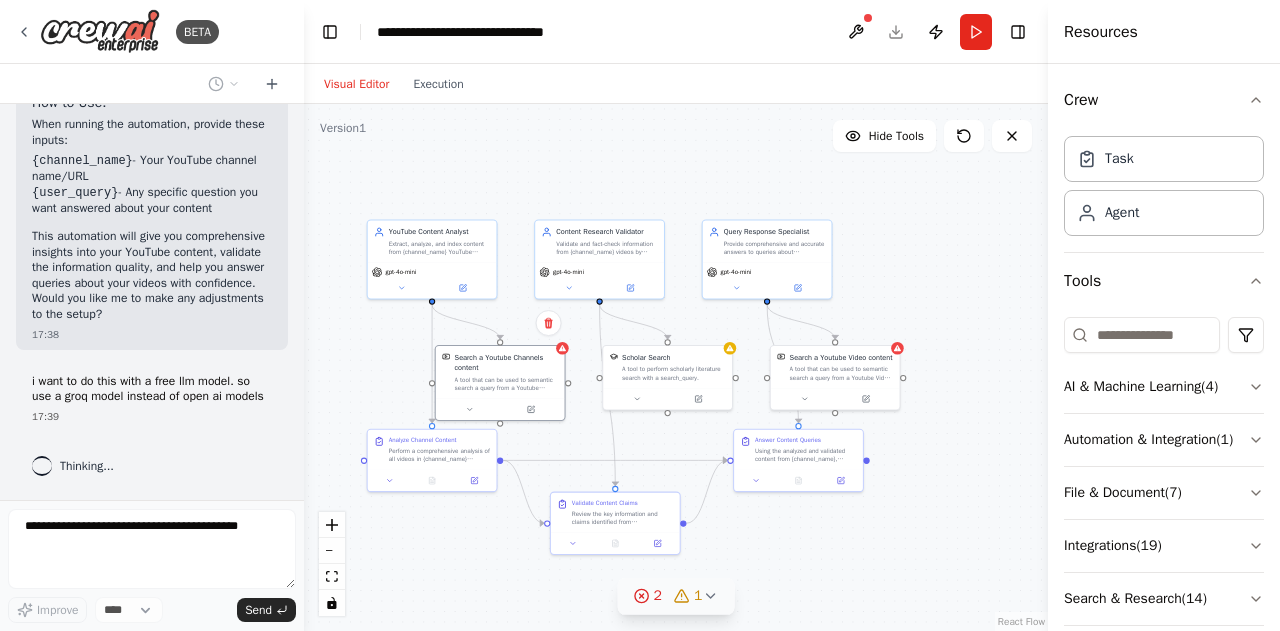 scroll, scrollTop: 2150, scrollLeft: 0, axis: vertical 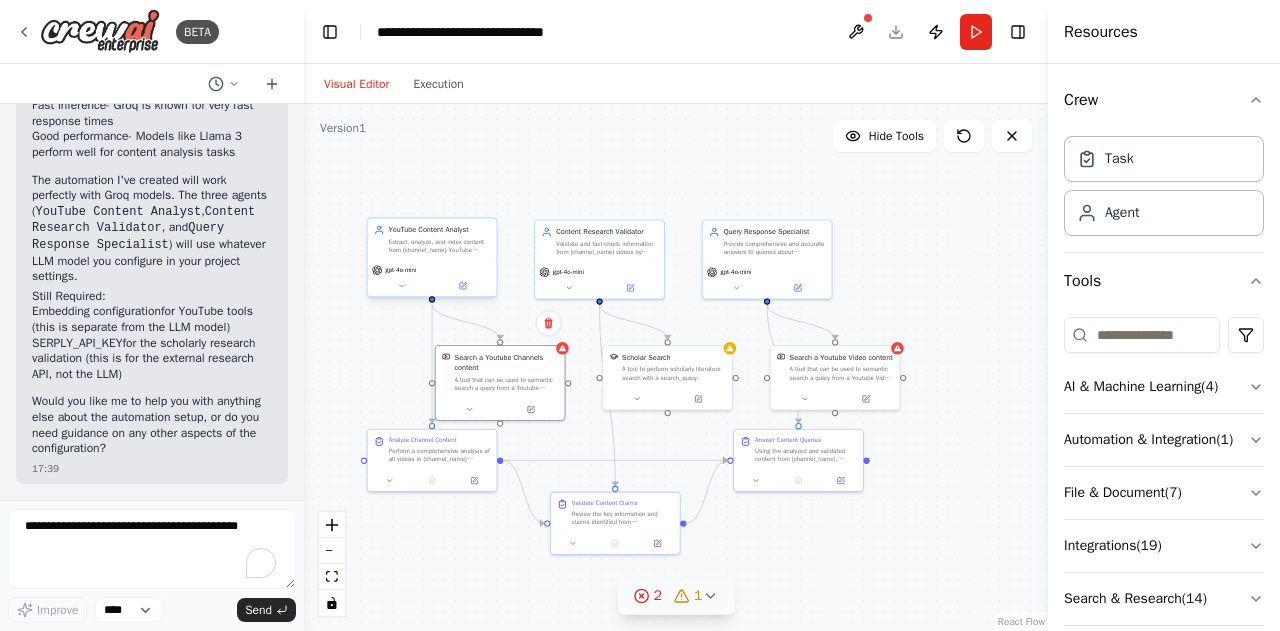 click on "gpt-4o-mini" at bounding box center [394, 270] 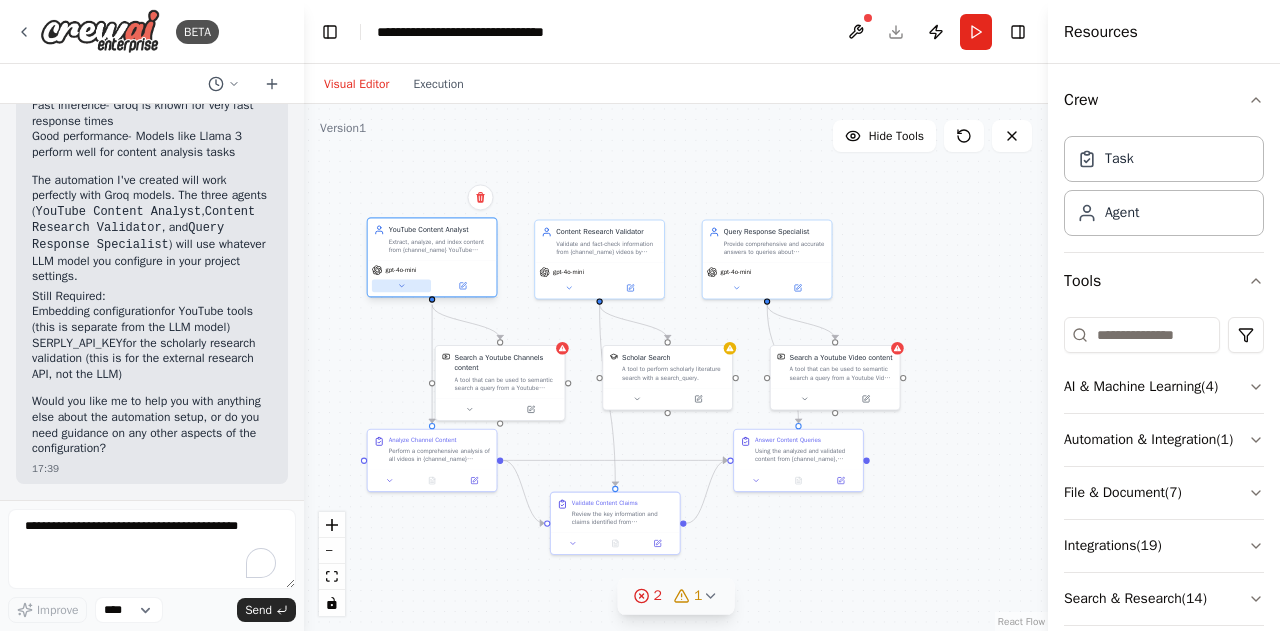 click at bounding box center [401, 286] 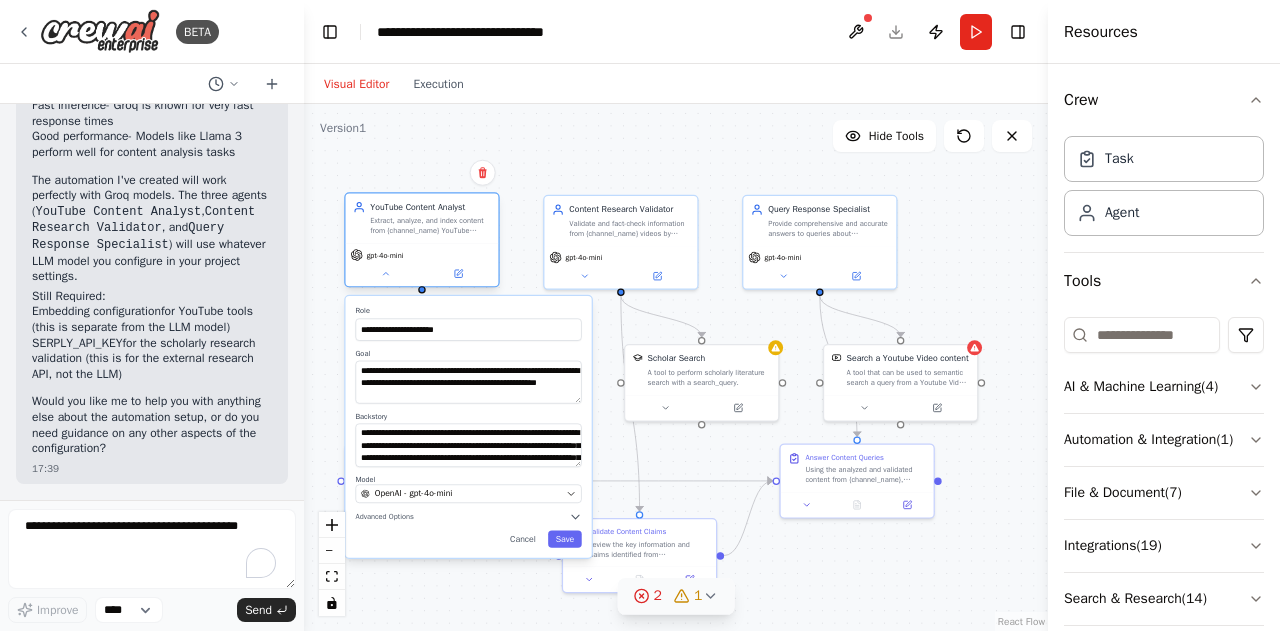type 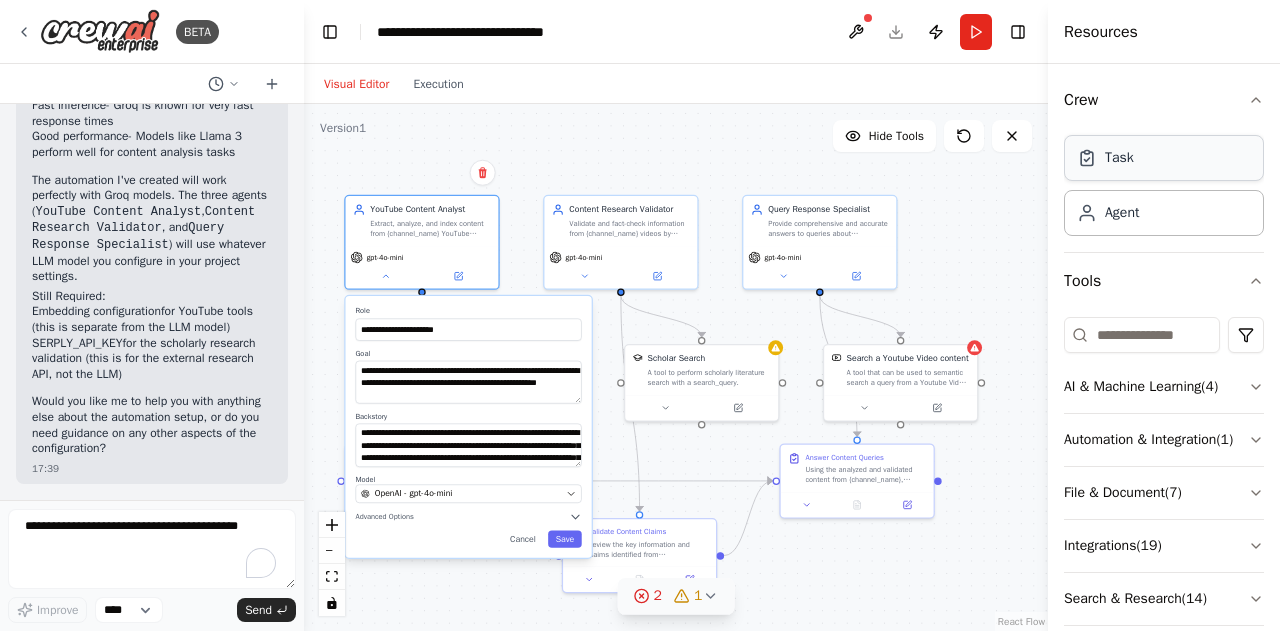 click on "Task" at bounding box center (1164, 158) 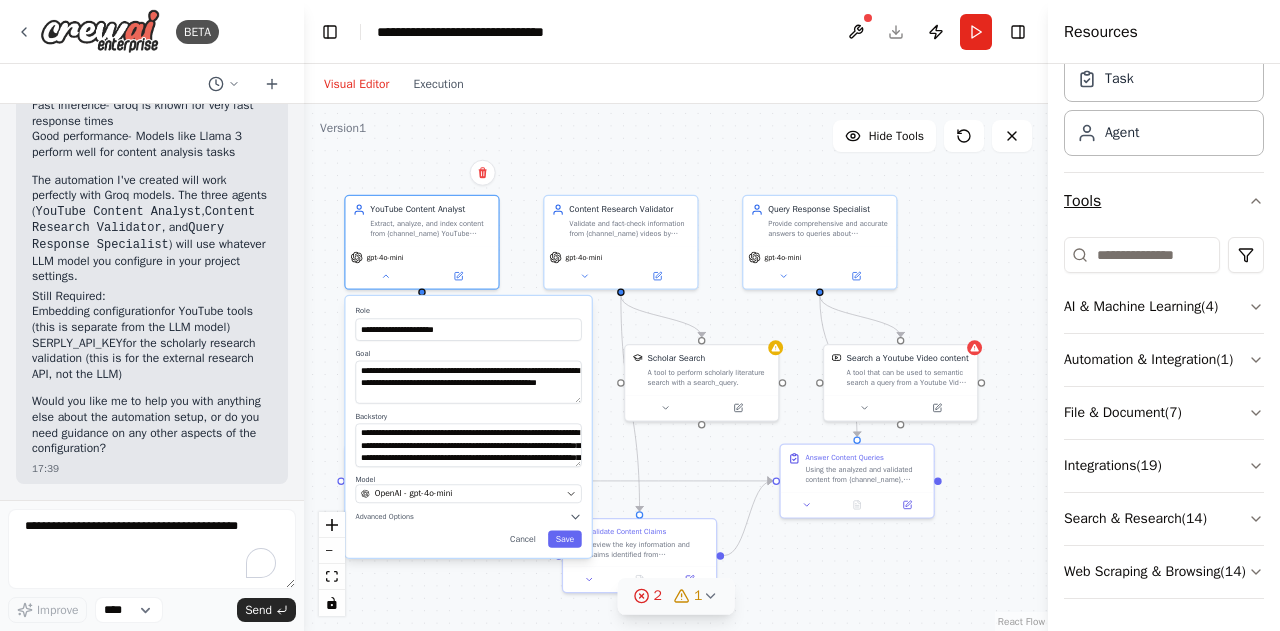 scroll, scrollTop: 116, scrollLeft: 0, axis: vertical 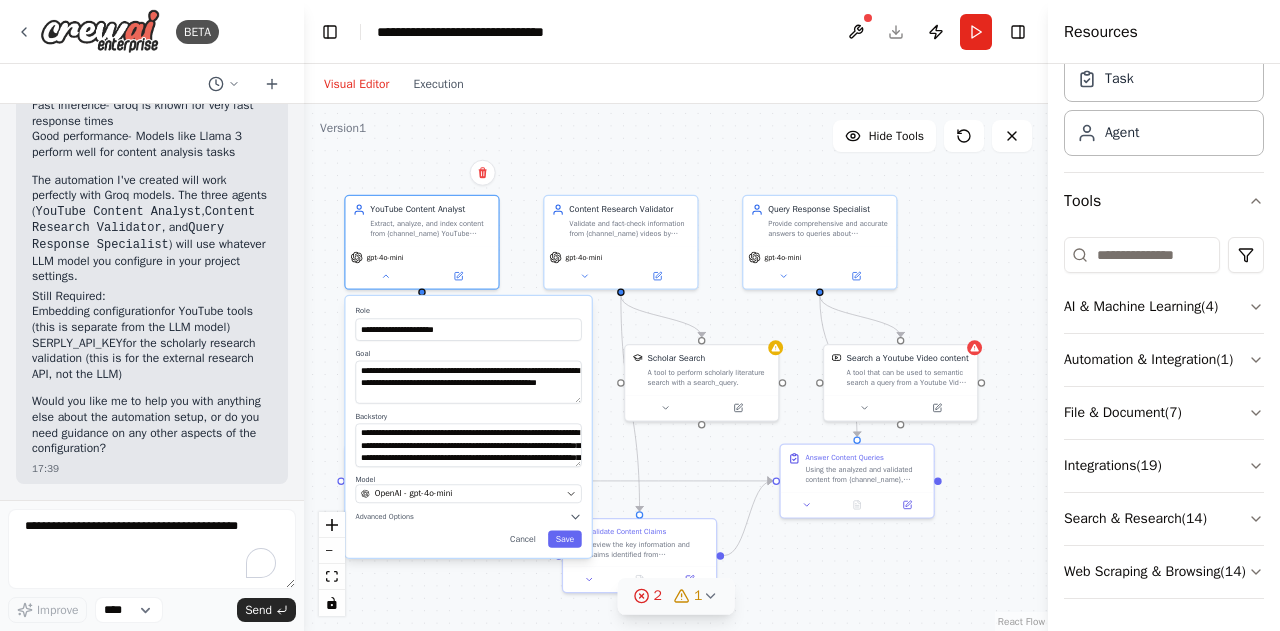 click 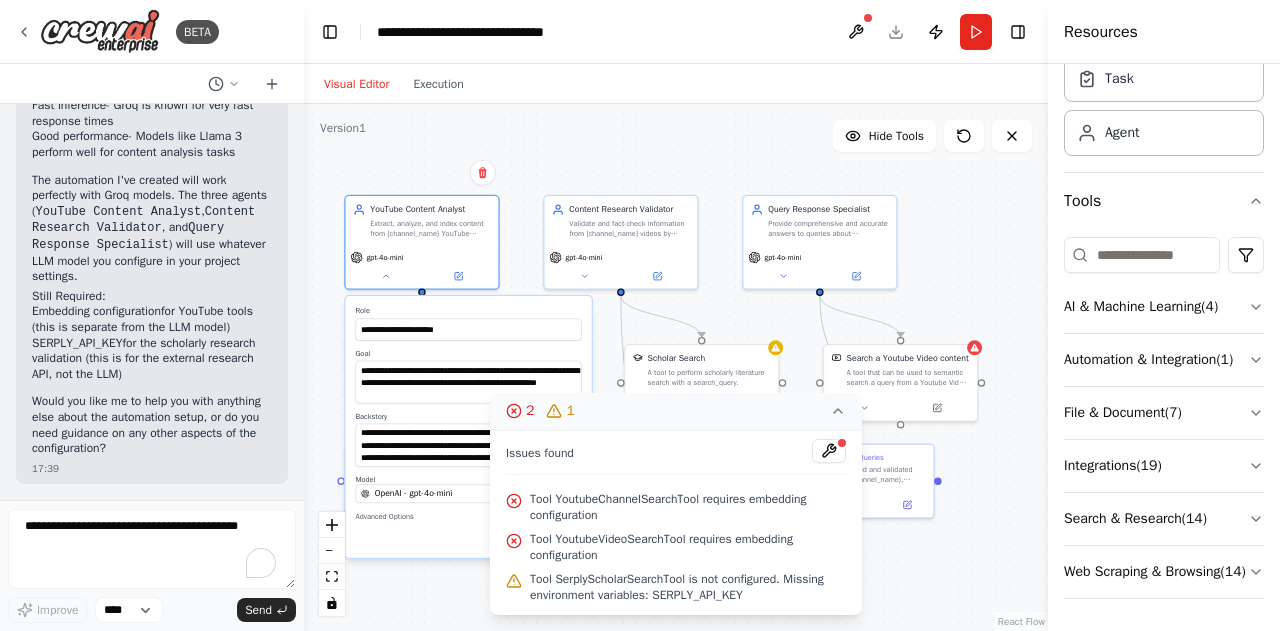 click on "2 1" at bounding box center (676, 411) 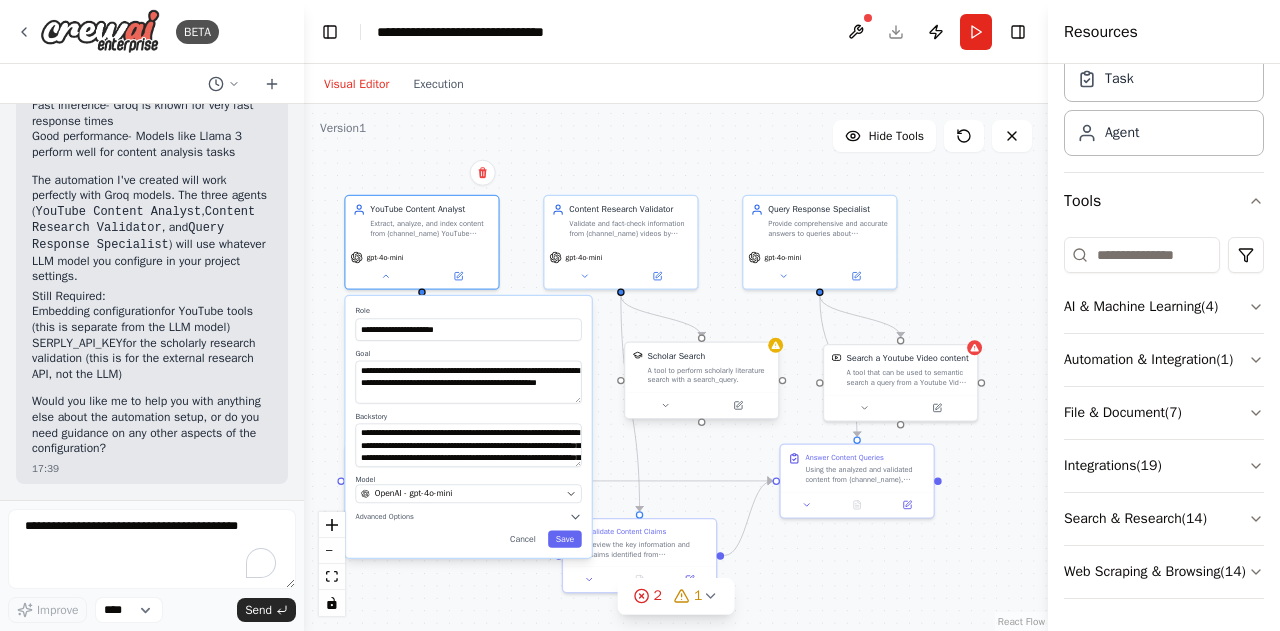 click on "Scholar Search" at bounding box center [709, 356] 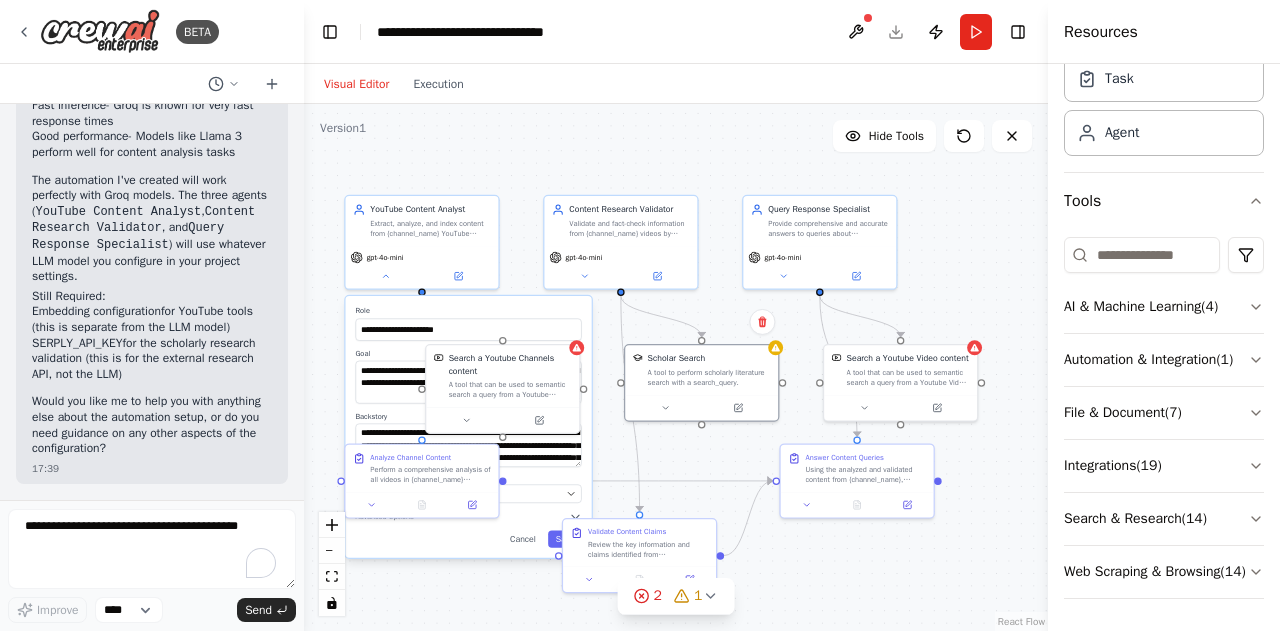 click on "**********" at bounding box center [469, 426] 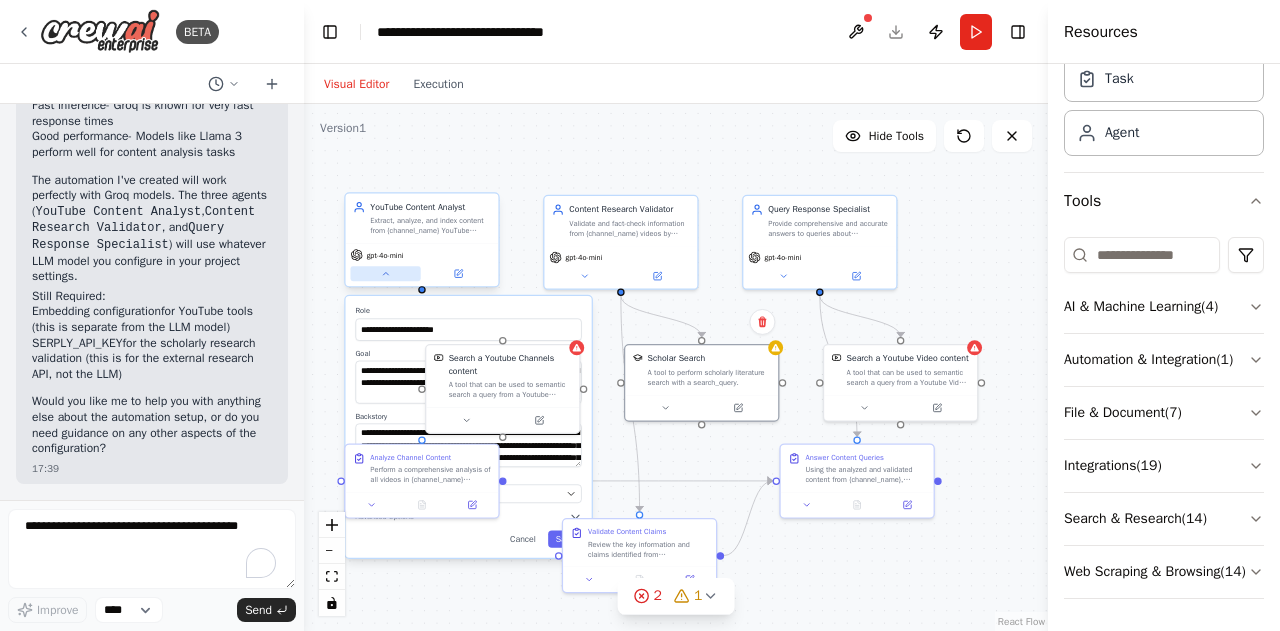 click at bounding box center (385, 273) 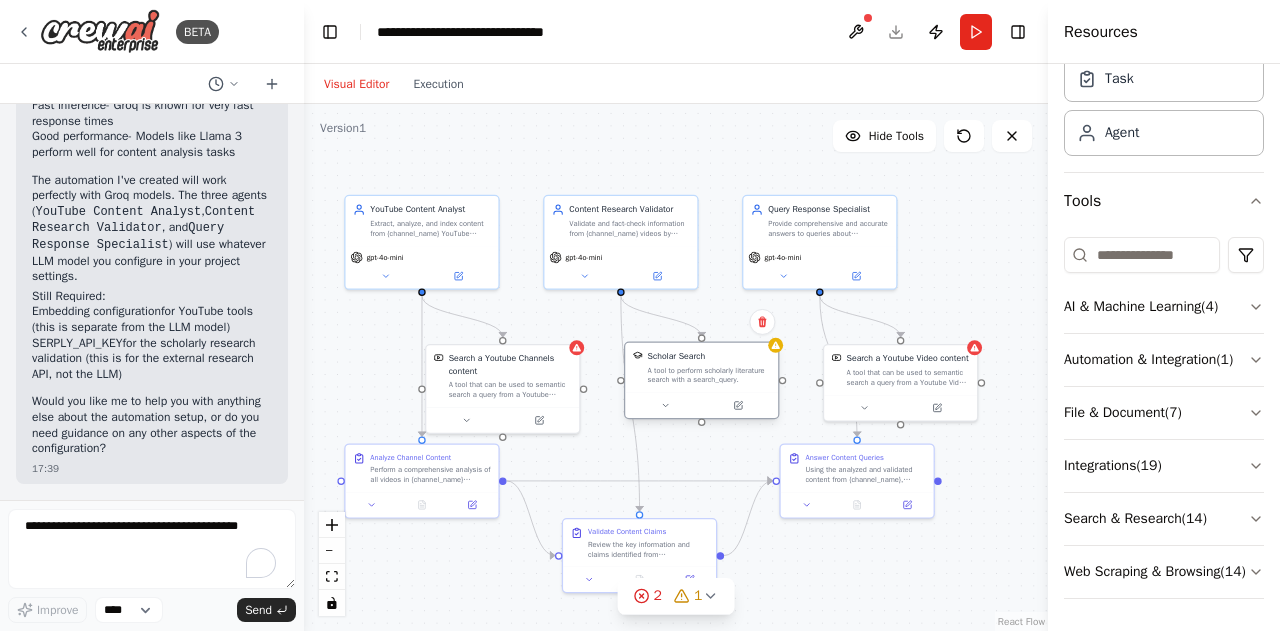 click on "A tool to perform scholarly literature search with a search_query." at bounding box center [709, 375] 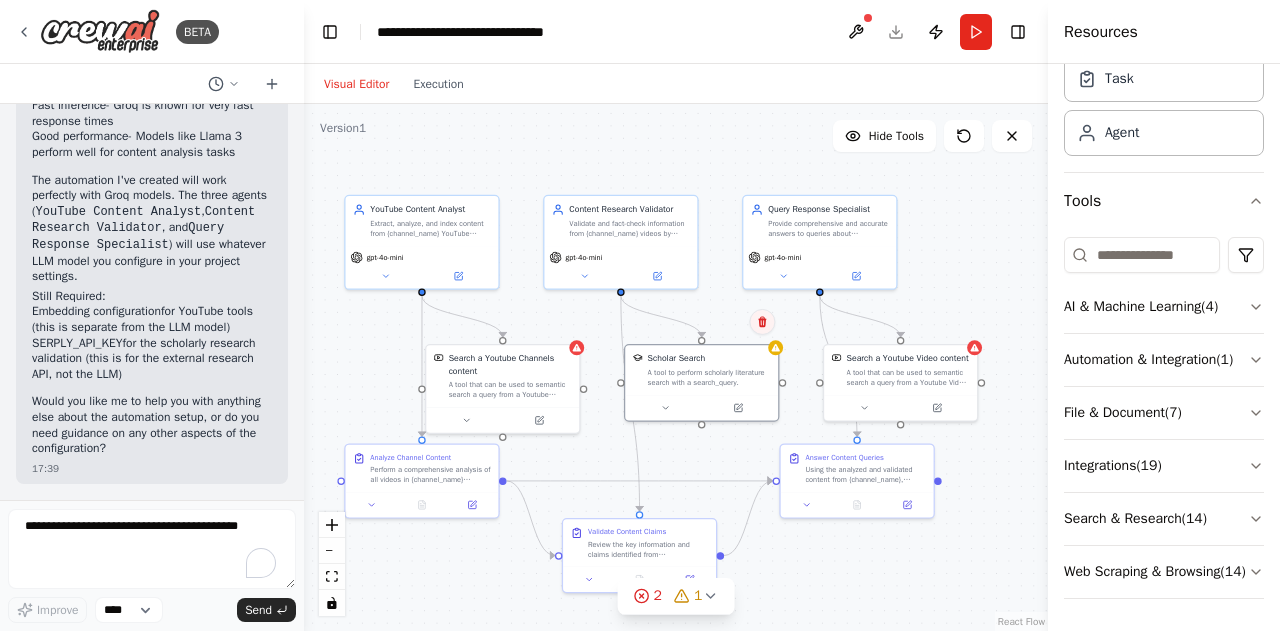 click 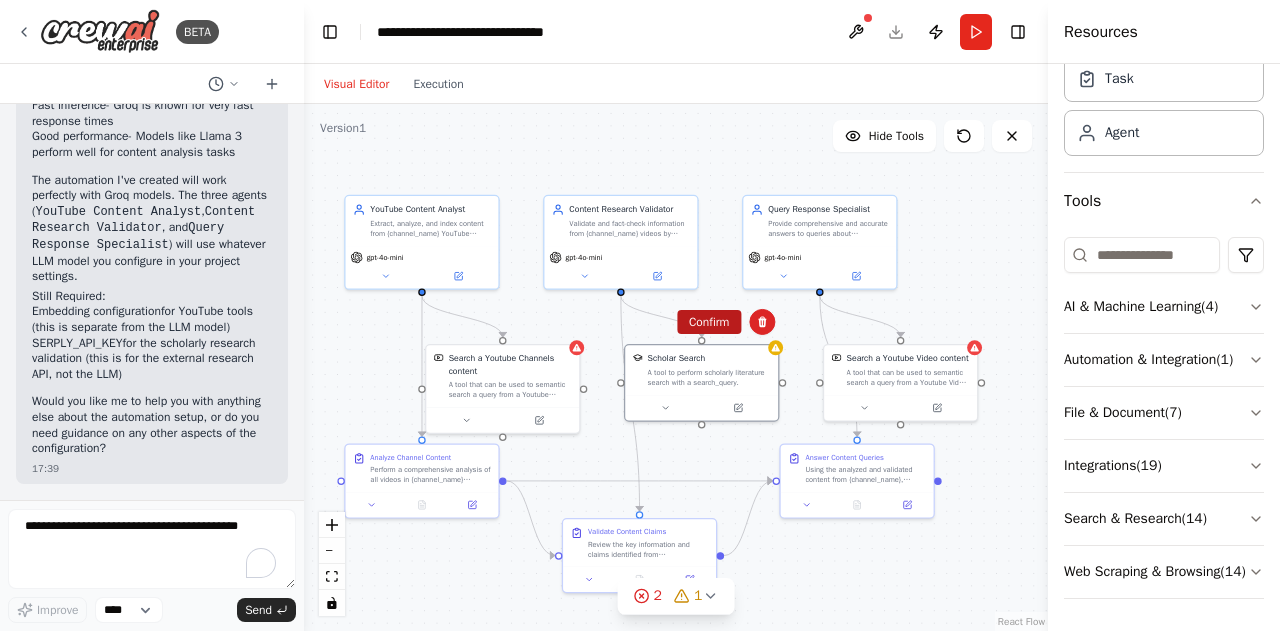 click on "Confirm" at bounding box center [709, 322] 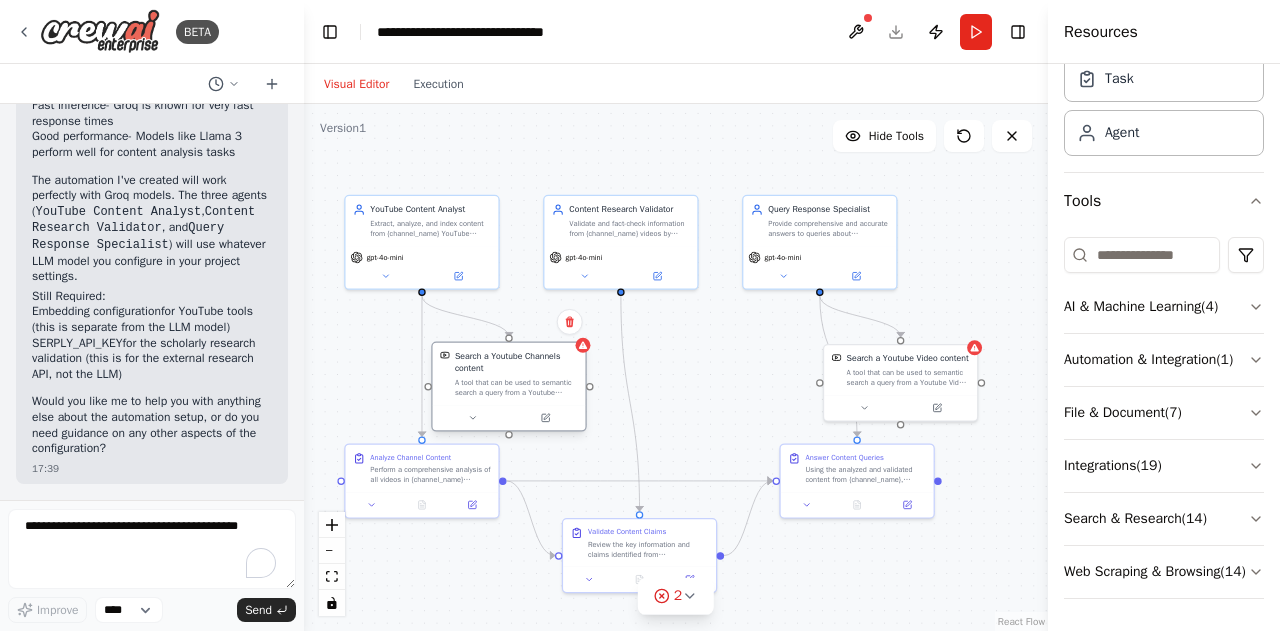 drag, startPoint x: 514, startPoint y: 380, endPoint x: 541, endPoint y: 381, distance: 27.018513 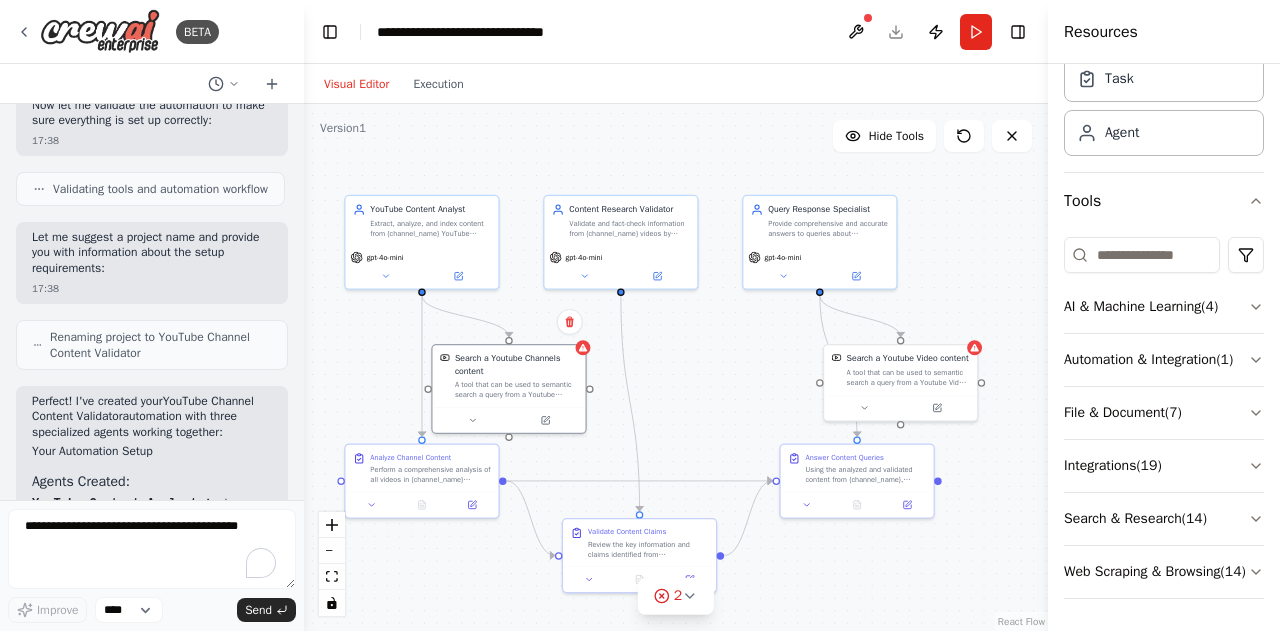 scroll, scrollTop: 1026, scrollLeft: 0, axis: vertical 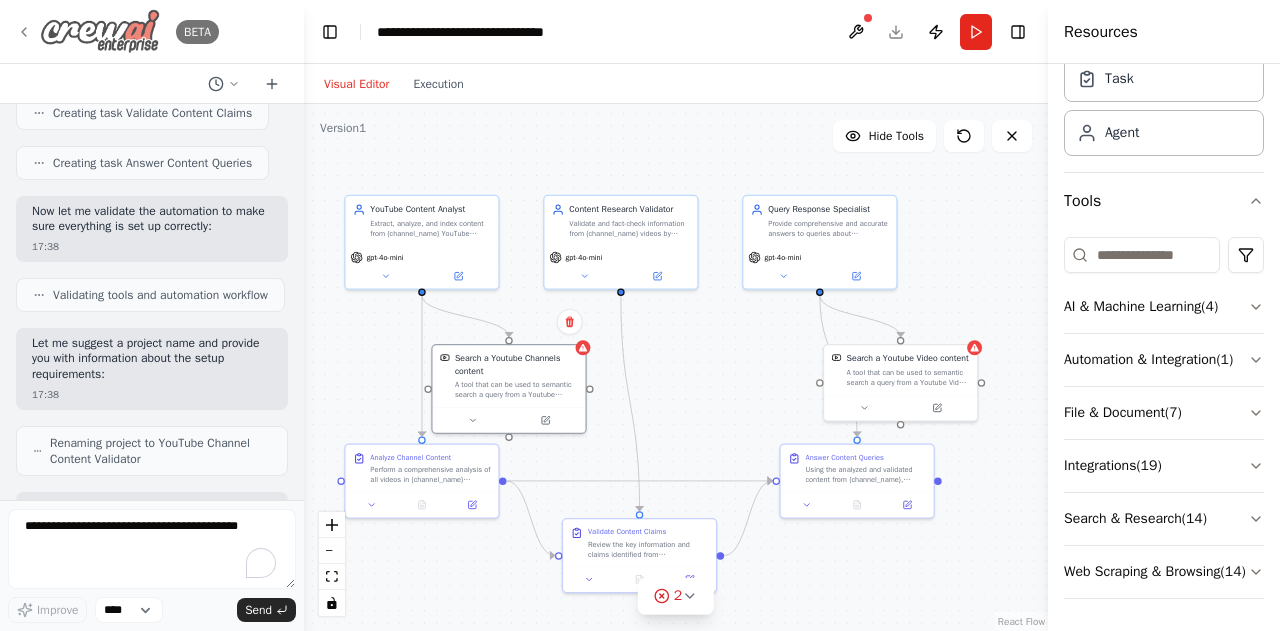 click at bounding box center [100, 31] 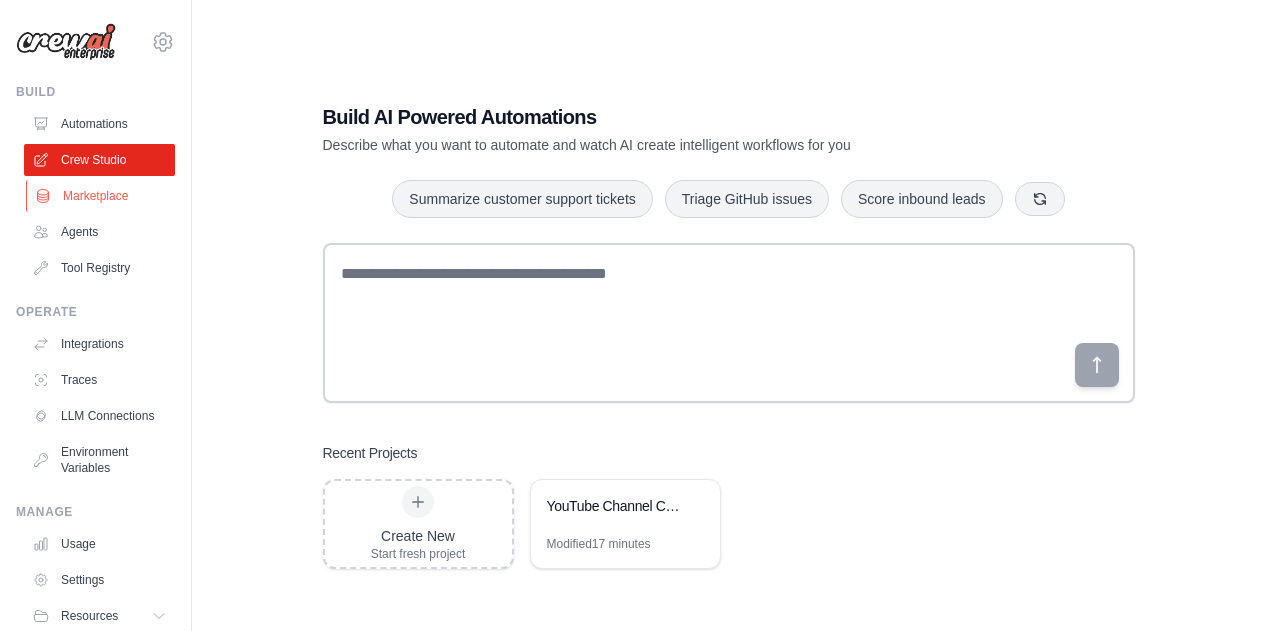 scroll, scrollTop: 0, scrollLeft: 0, axis: both 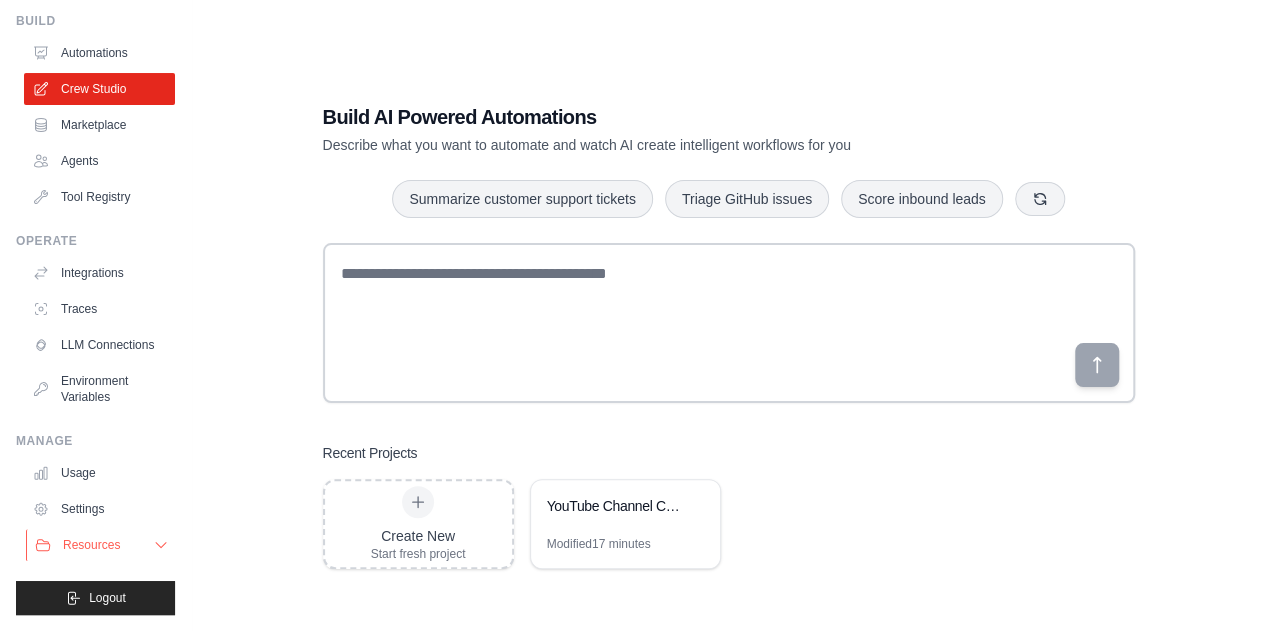 click on "Resources" at bounding box center [101, 545] 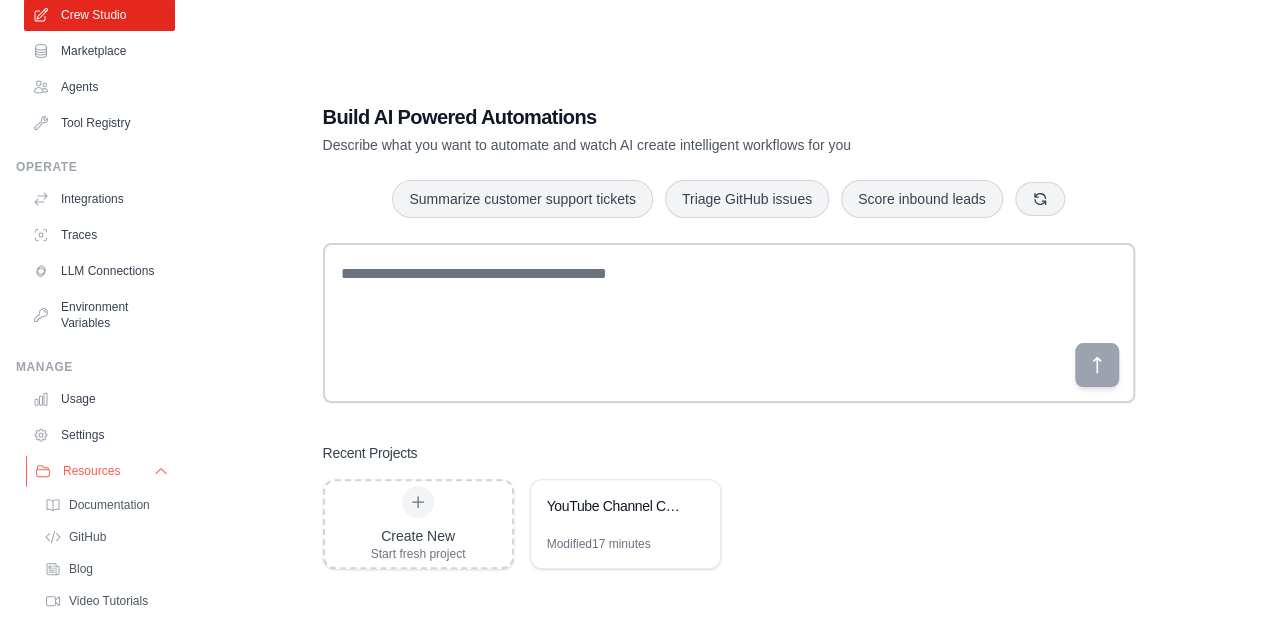 scroll, scrollTop: 146, scrollLeft: 0, axis: vertical 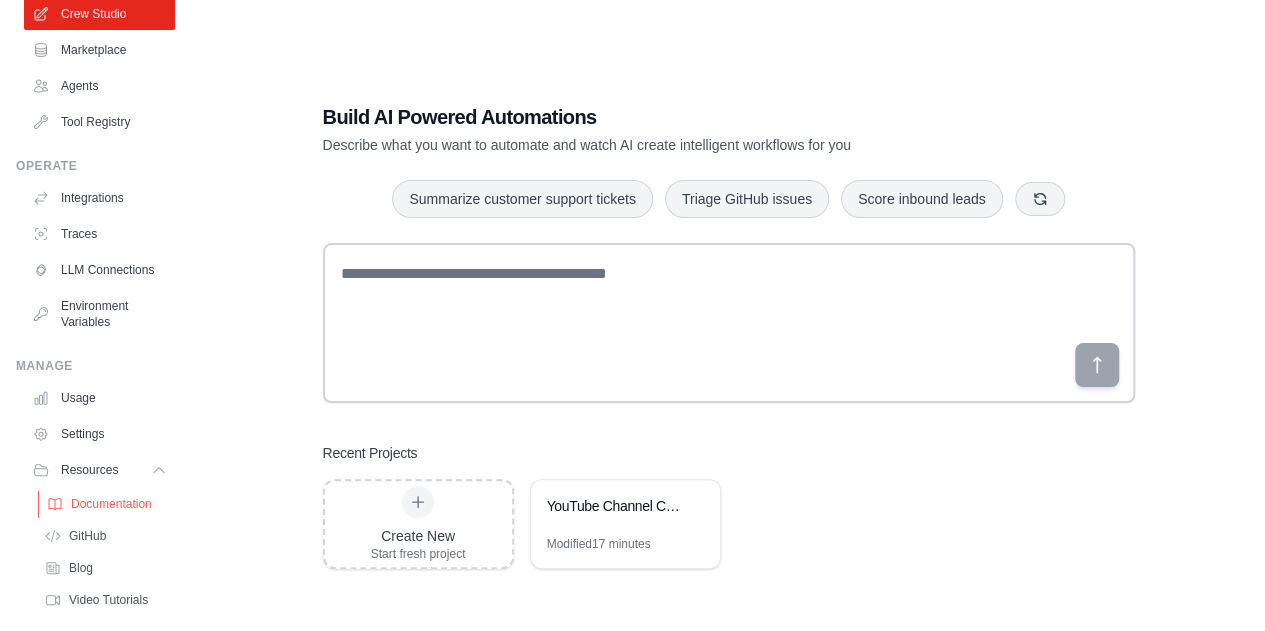 click on "Documentation" at bounding box center (107, 504) 